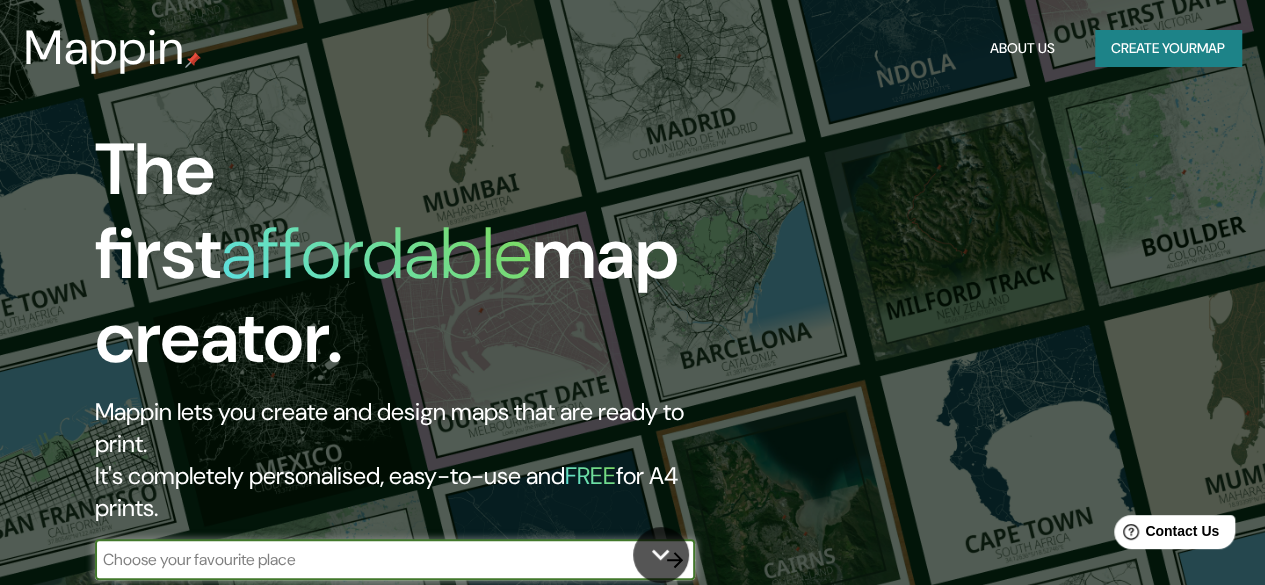 scroll, scrollTop: 0, scrollLeft: 0, axis: both 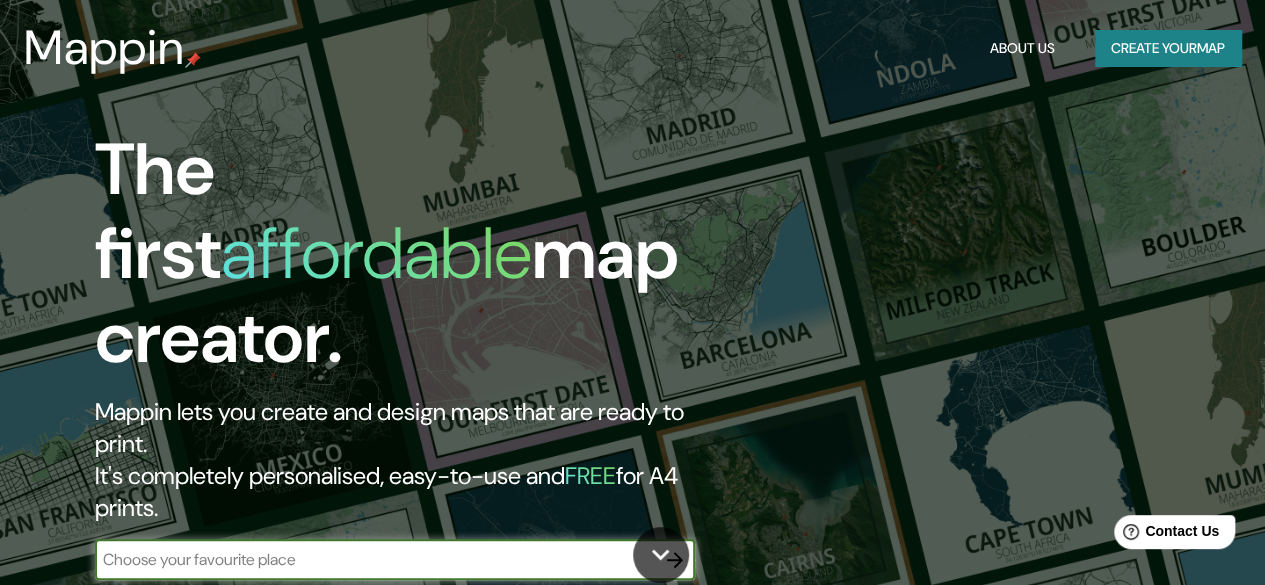 click at bounding box center [375, 559] 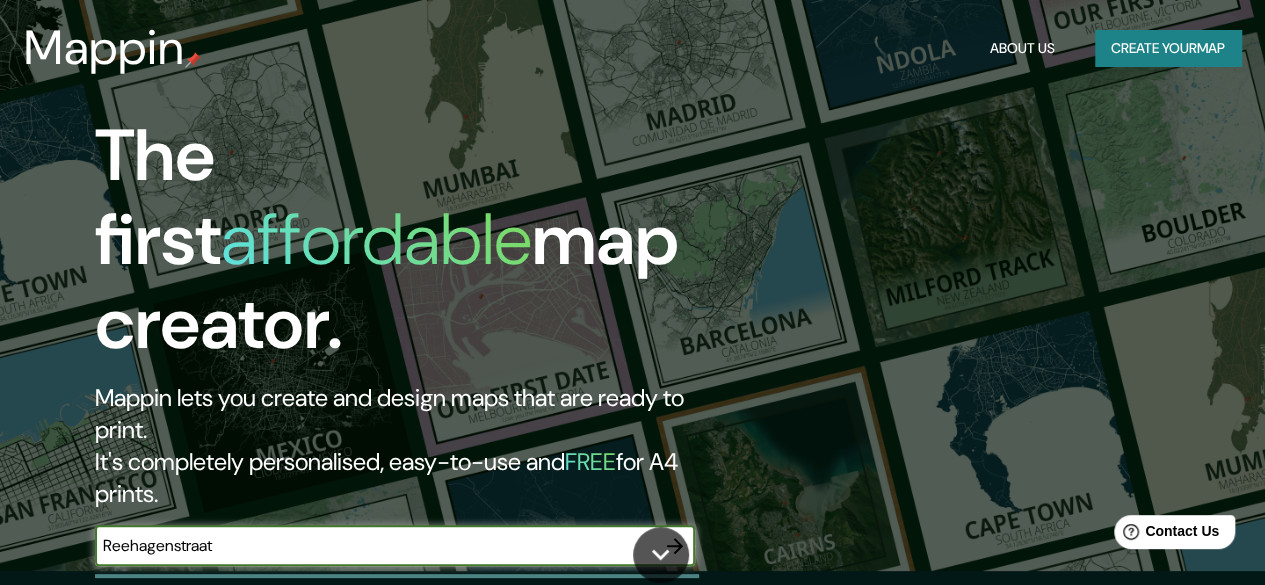 scroll, scrollTop: 200, scrollLeft: 0, axis: vertical 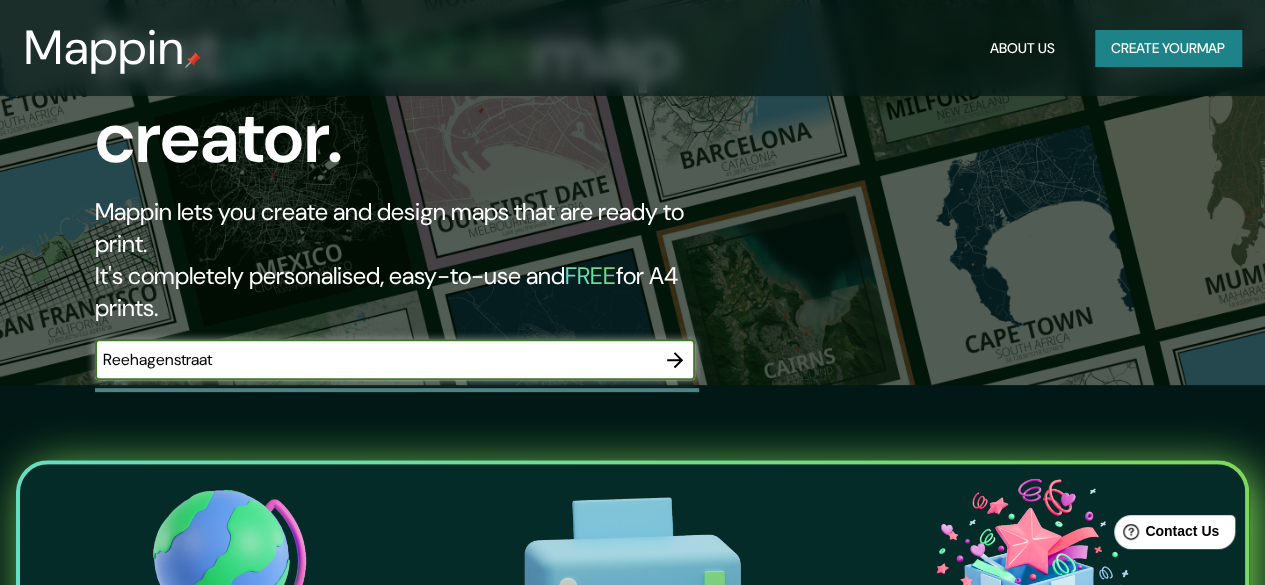 type on "Reehagenstraat" 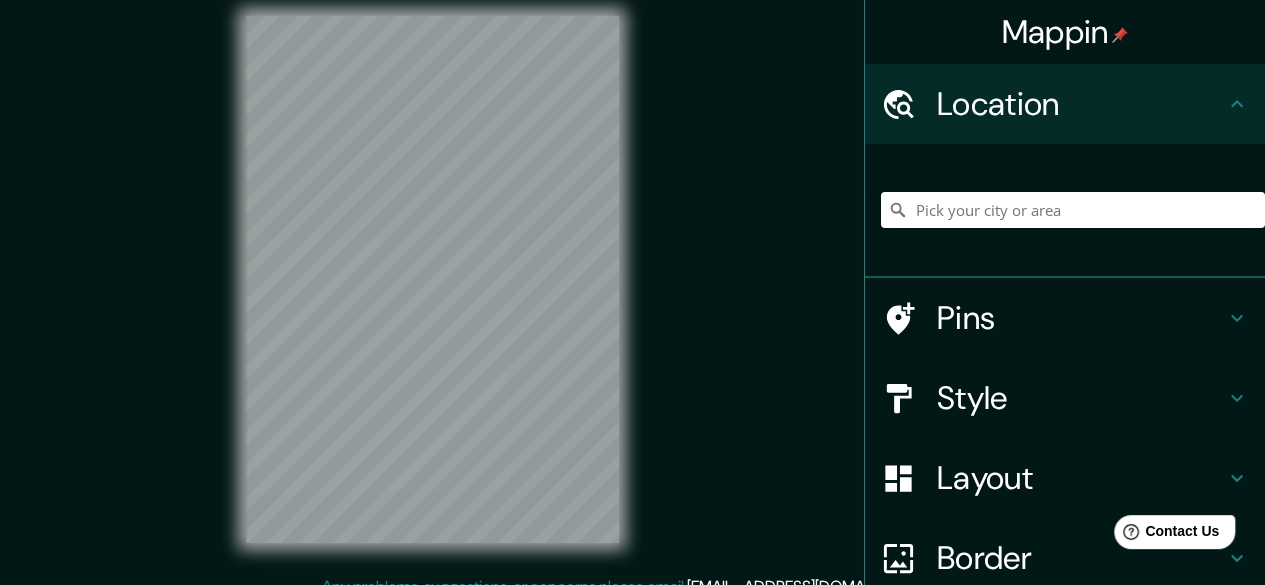 scroll, scrollTop: 0, scrollLeft: 0, axis: both 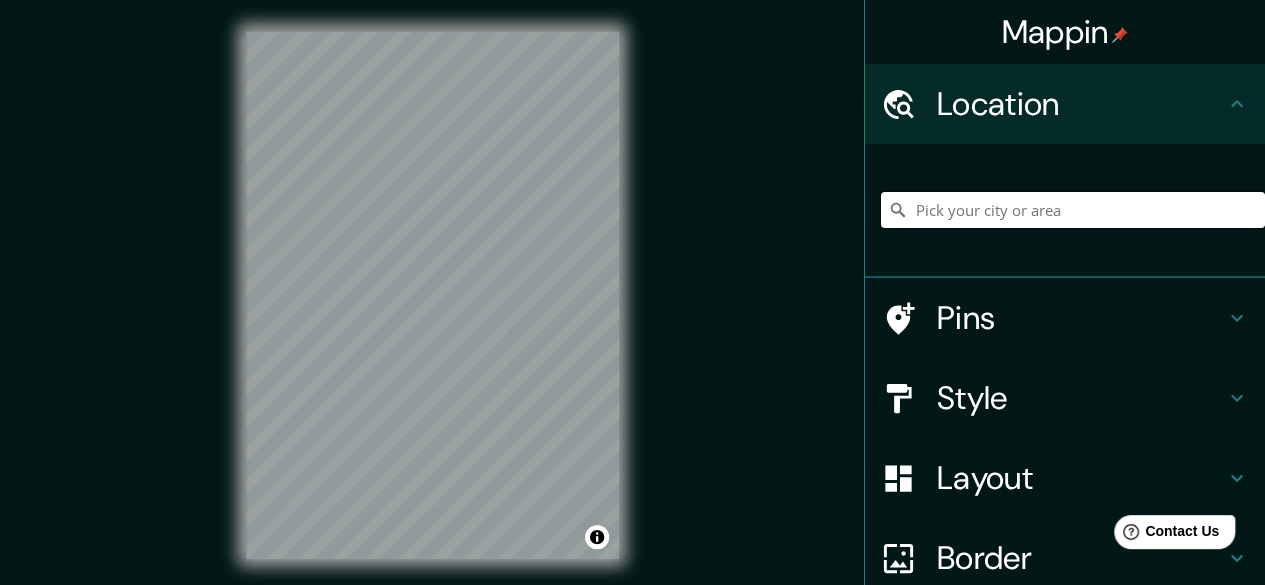 click at bounding box center [1073, 210] 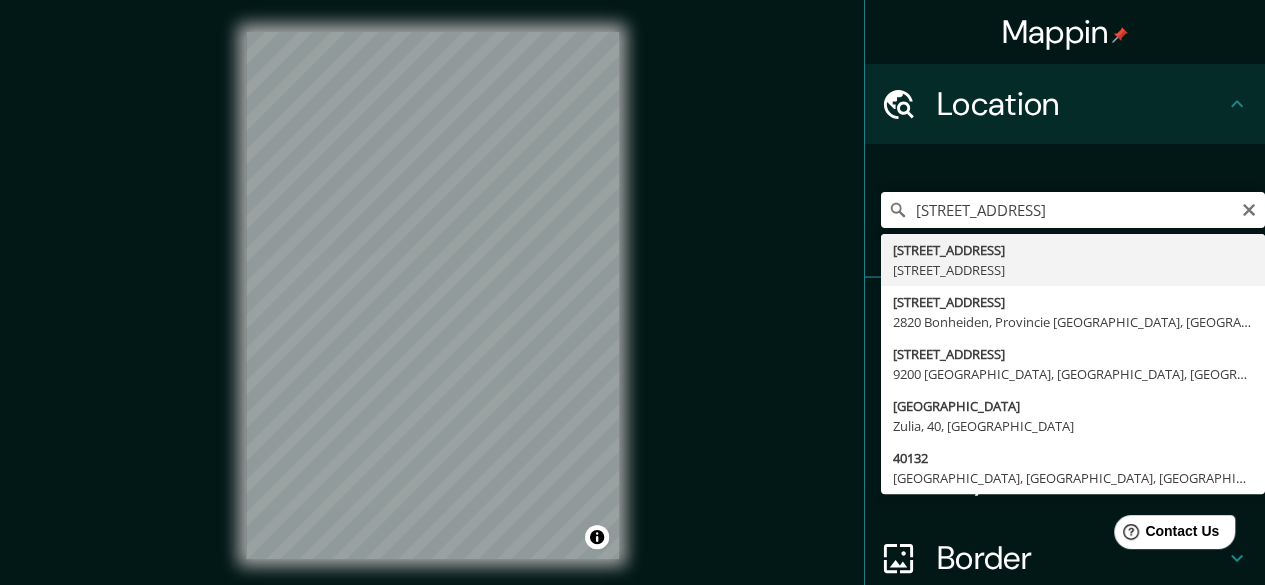 type on "[STREET_ADDRESS]" 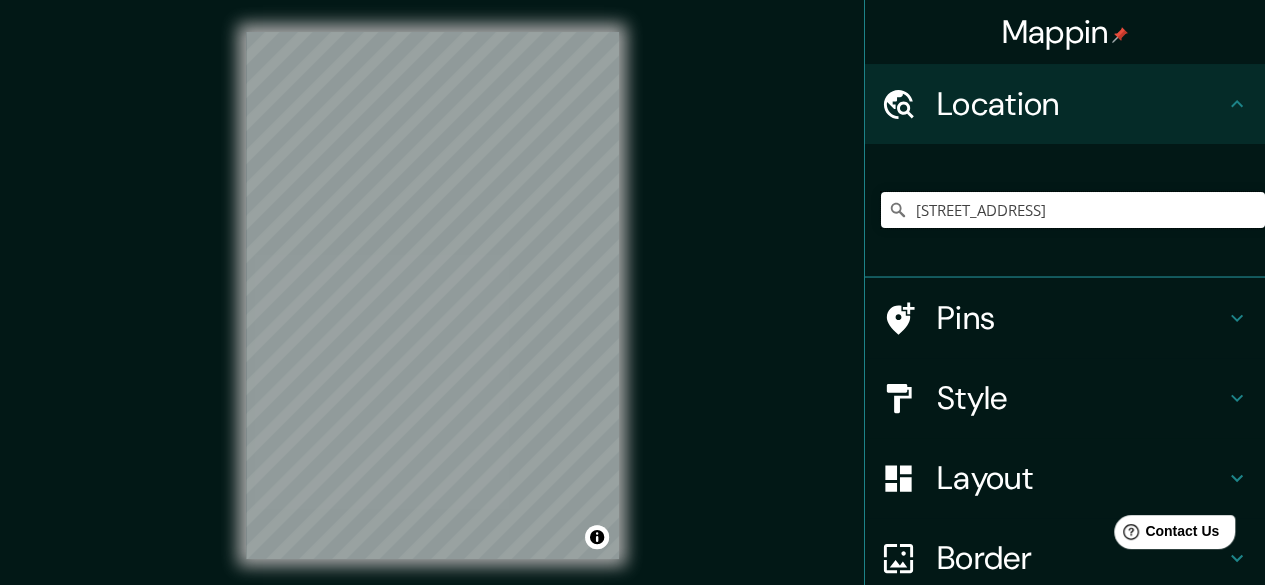 scroll, scrollTop: 0, scrollLeft: 0, axis: both 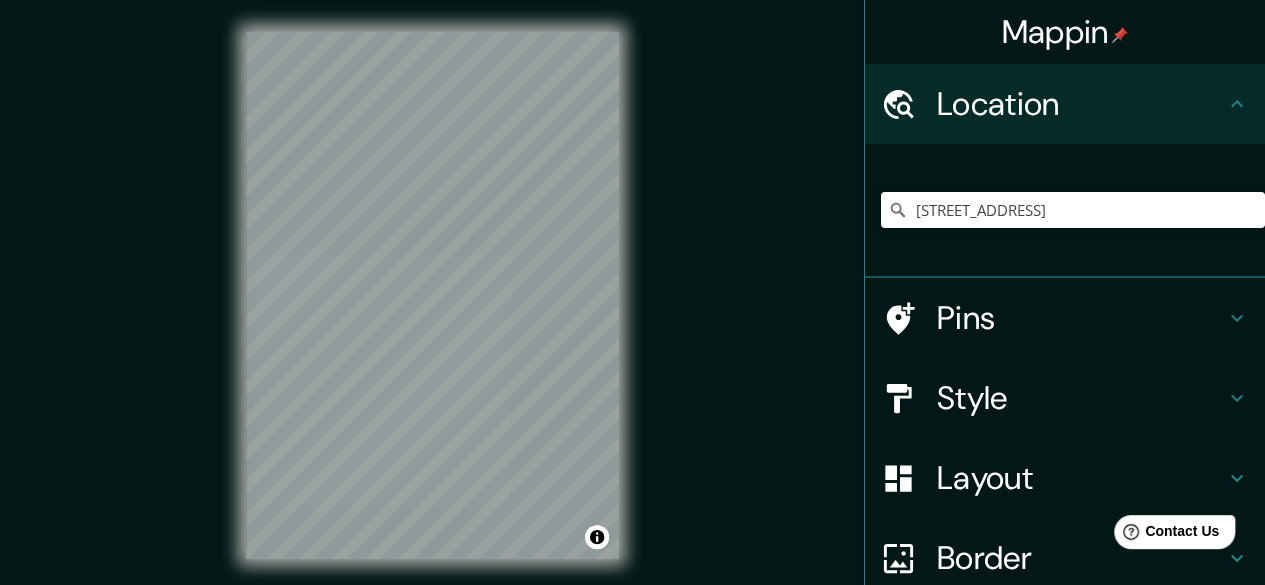 click on "Pins" at bounding box center [1081, 318] 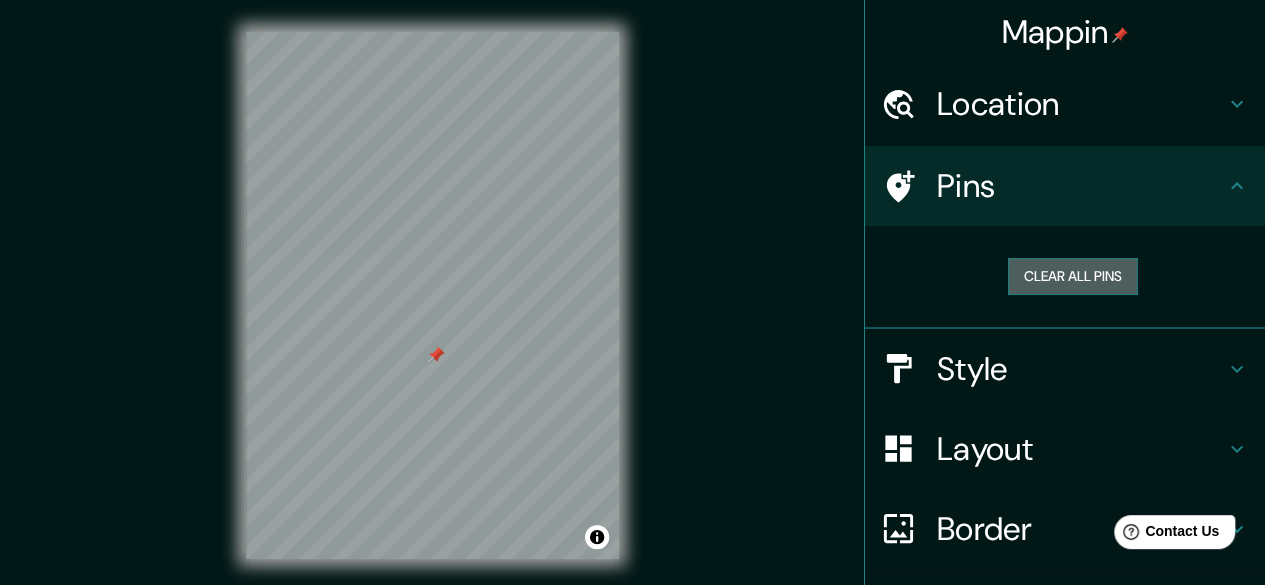 click on "Clear all pins" at bounding box center [1073, 276] 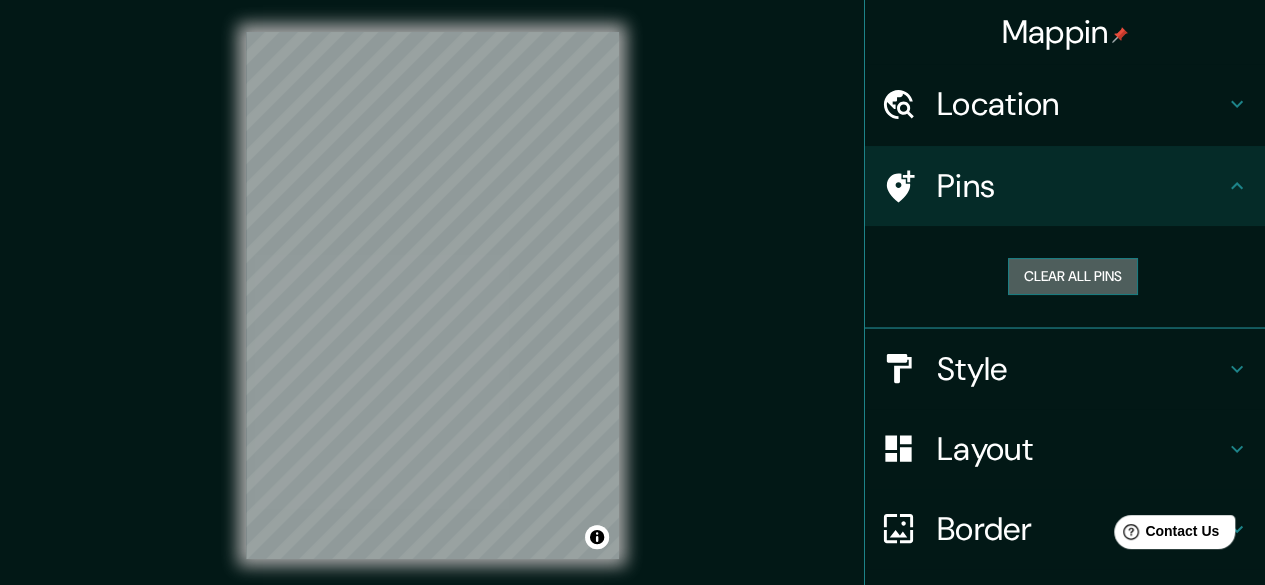 click on "Clear all pins" at bounding box center [1073, 276] 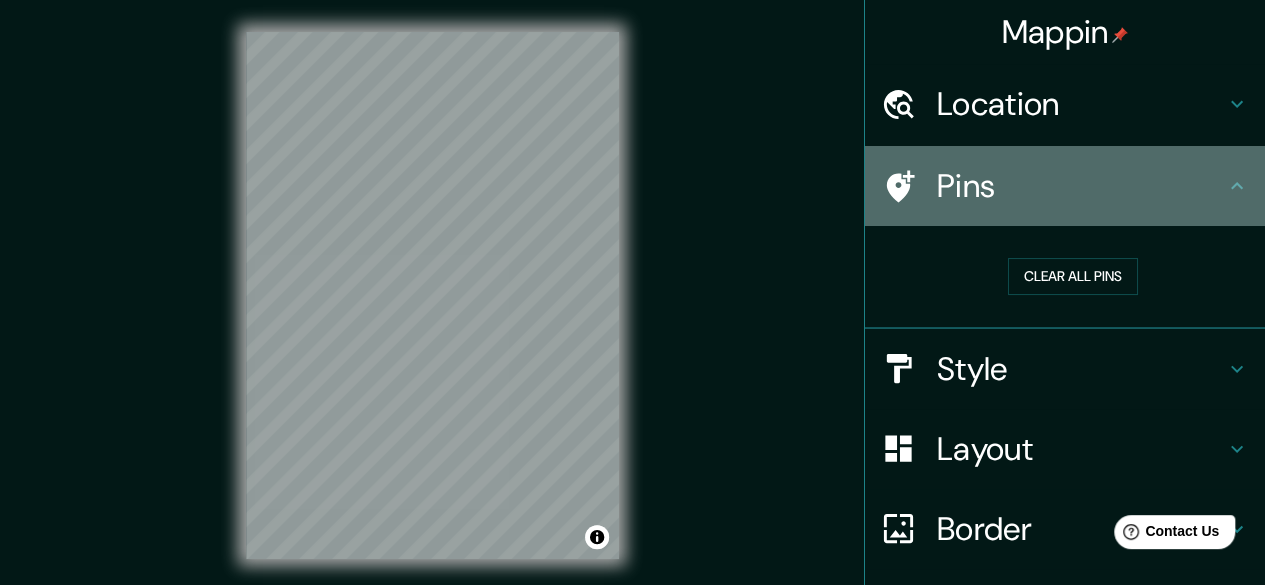 click on "Pins" at bounding box center (1081, 186) 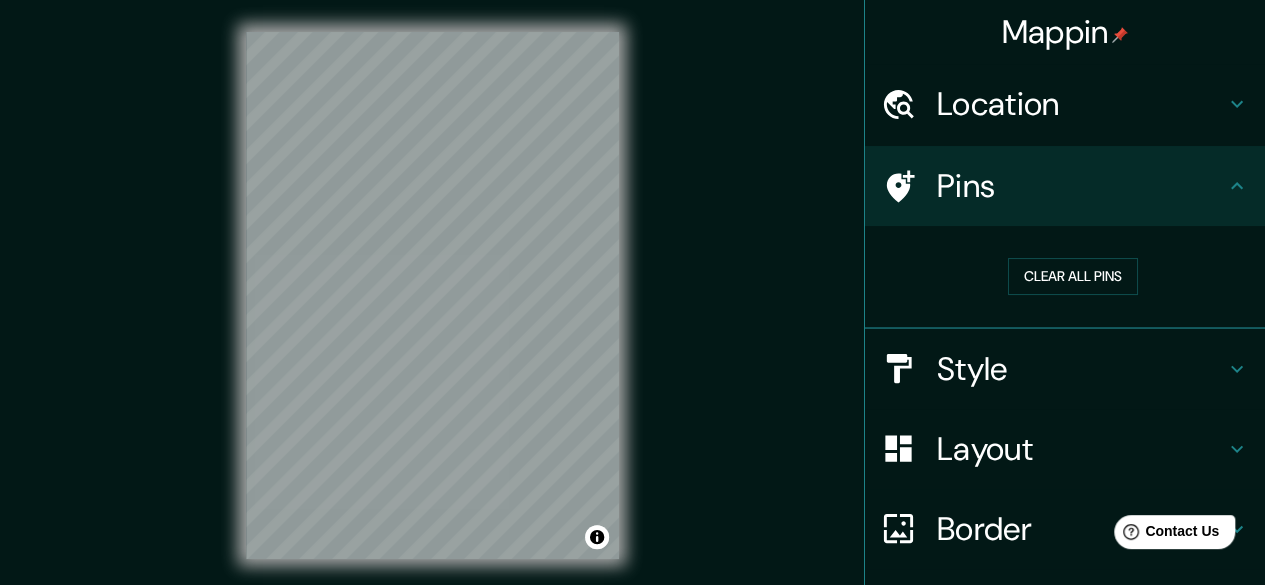 click 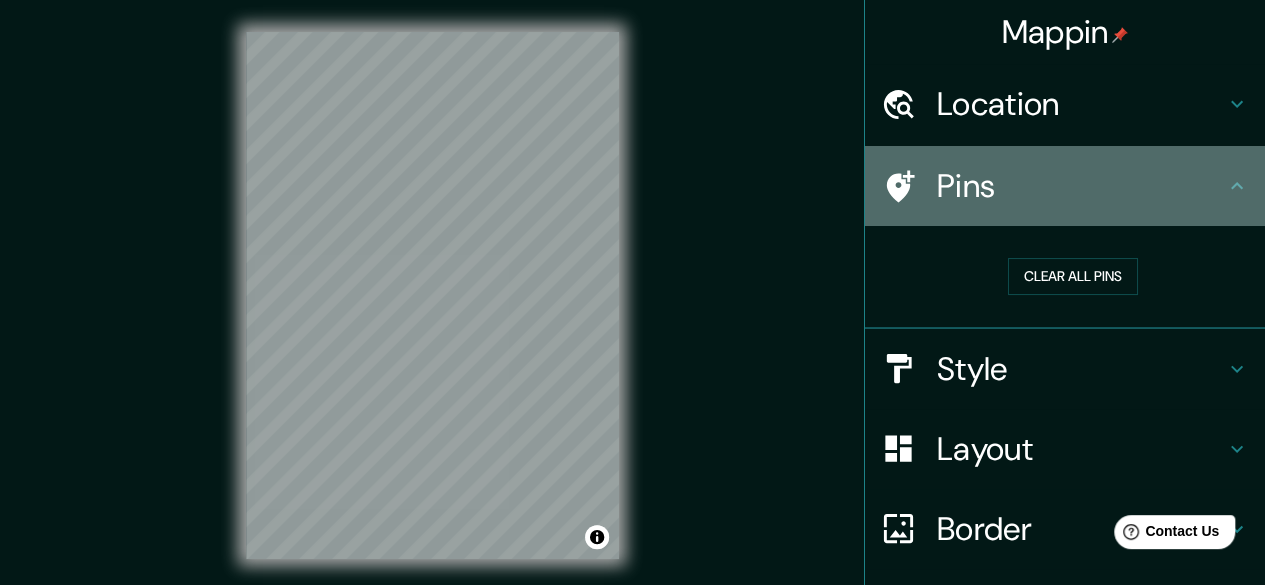 click 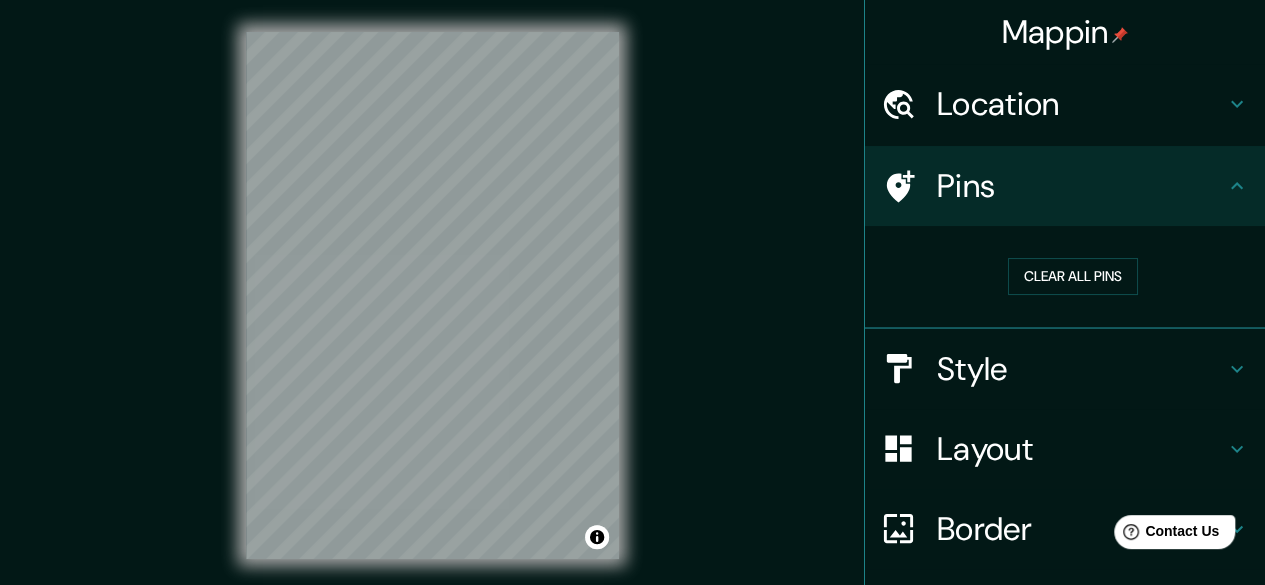 click 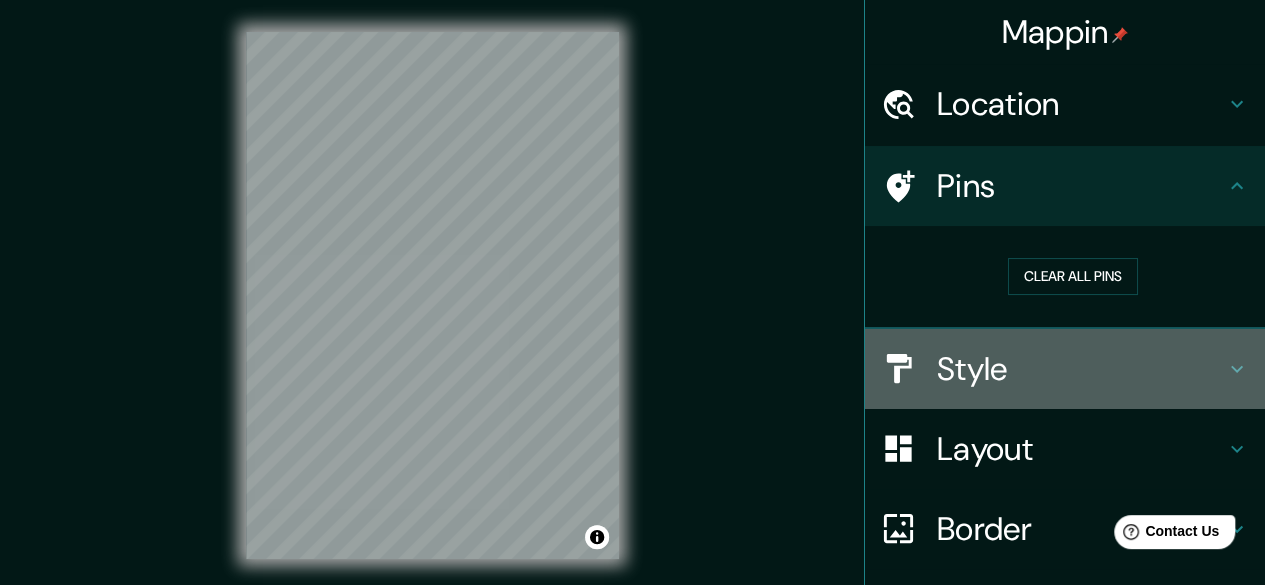 click on "Style" at bounding box center [1081, 369] 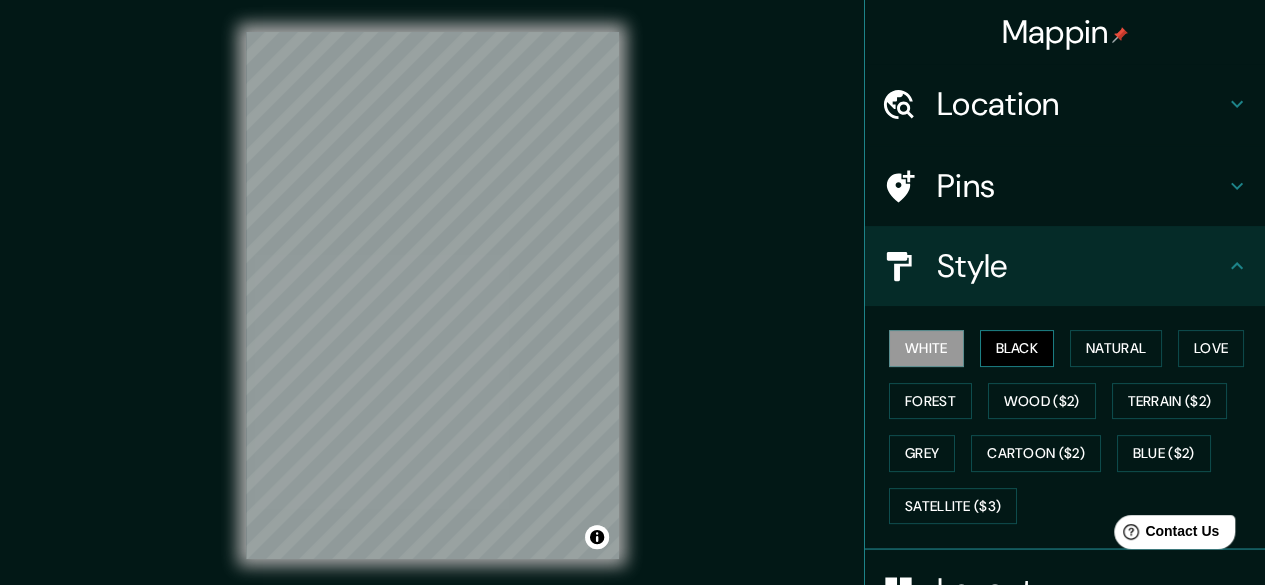 click on "Black" at bounding box center [1017, 348] 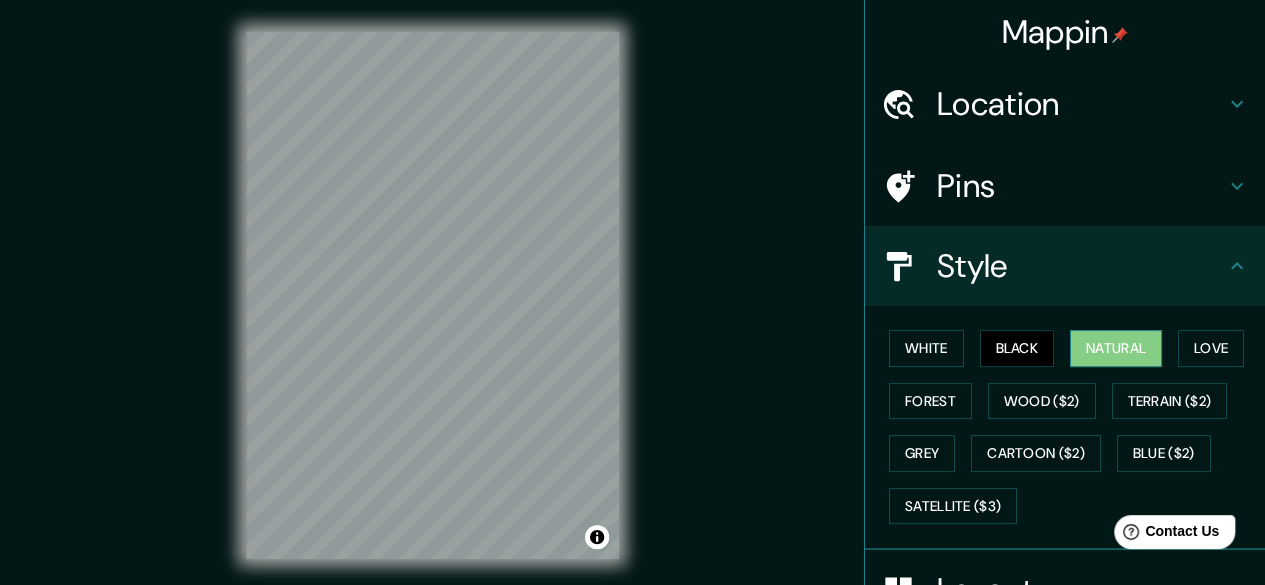 click on "Natural" at bounding box center (1116, 348) 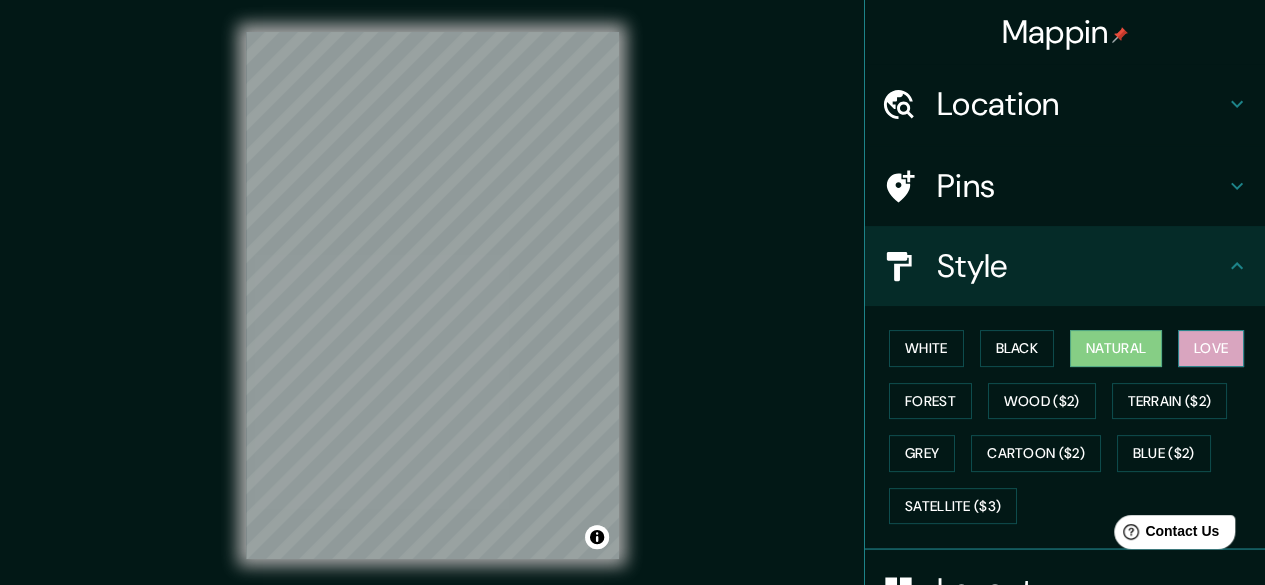 click on "Love" at bounding box center [1211, 348] 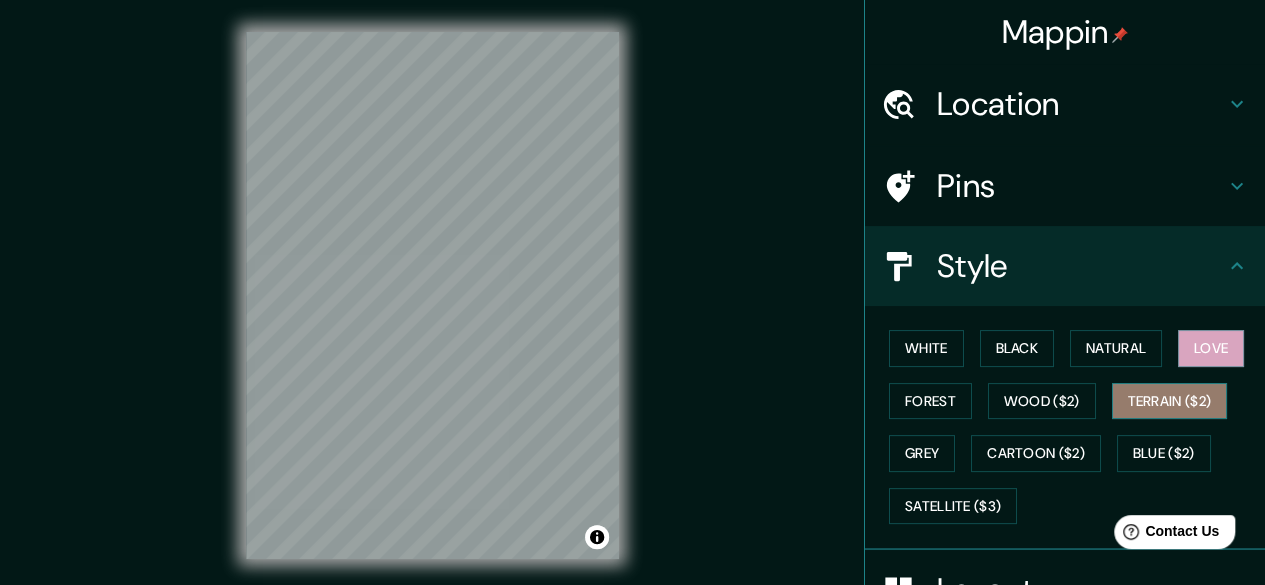 click on "Terrain ($2)" at bounding box center [1170, 401] 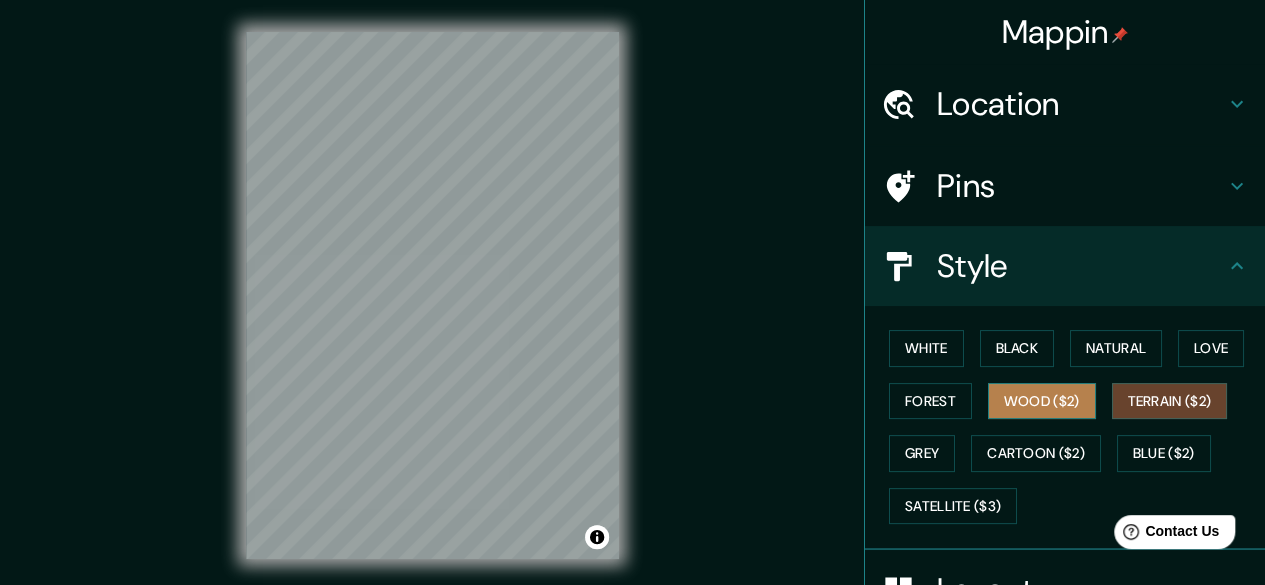 click on "Wood ($2)" at bounding box center (1042, 401) 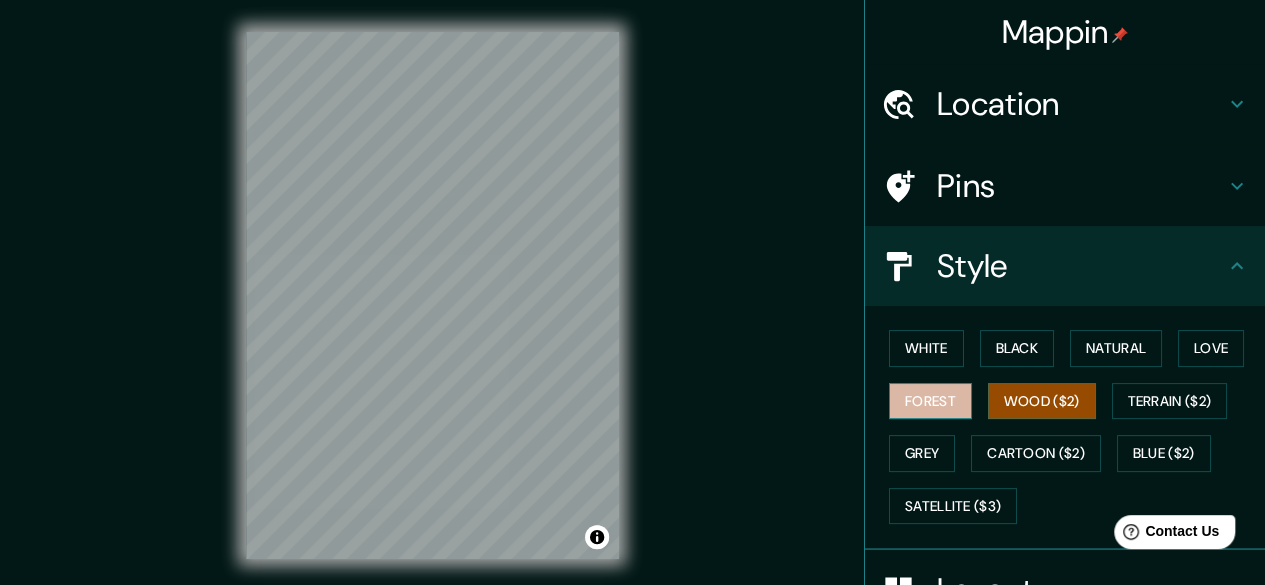 click on "Forest" at bounding box center (930, 401) 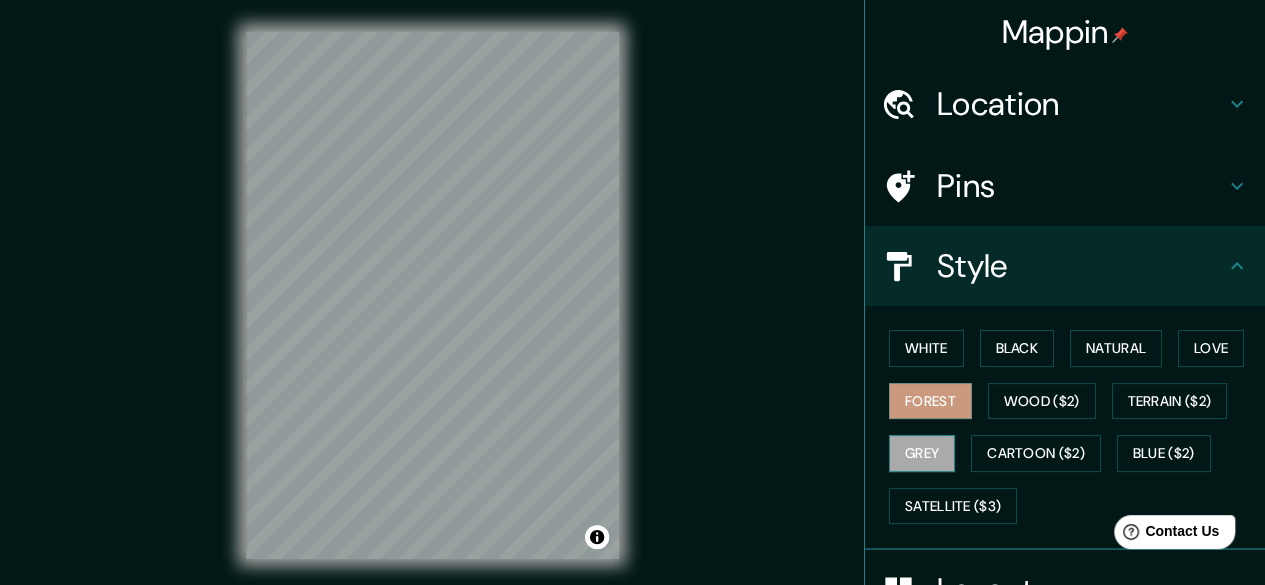 click on "Grey" at bounding box center (922, 453) 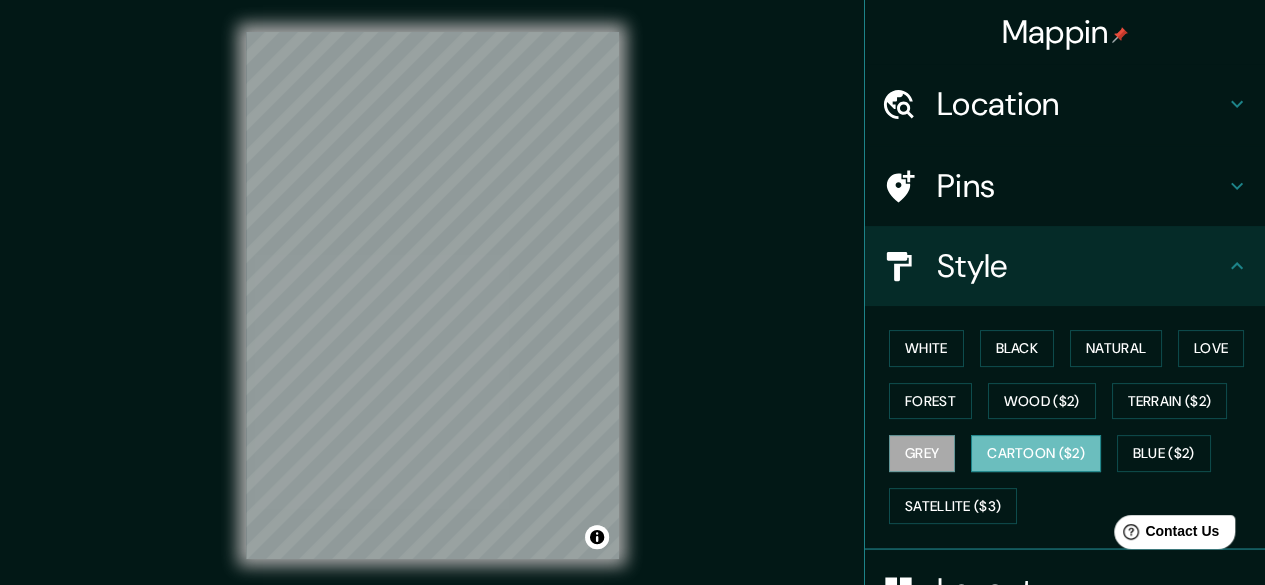 click on "Cartoon ($2)" at bounding box center [1036, 453] 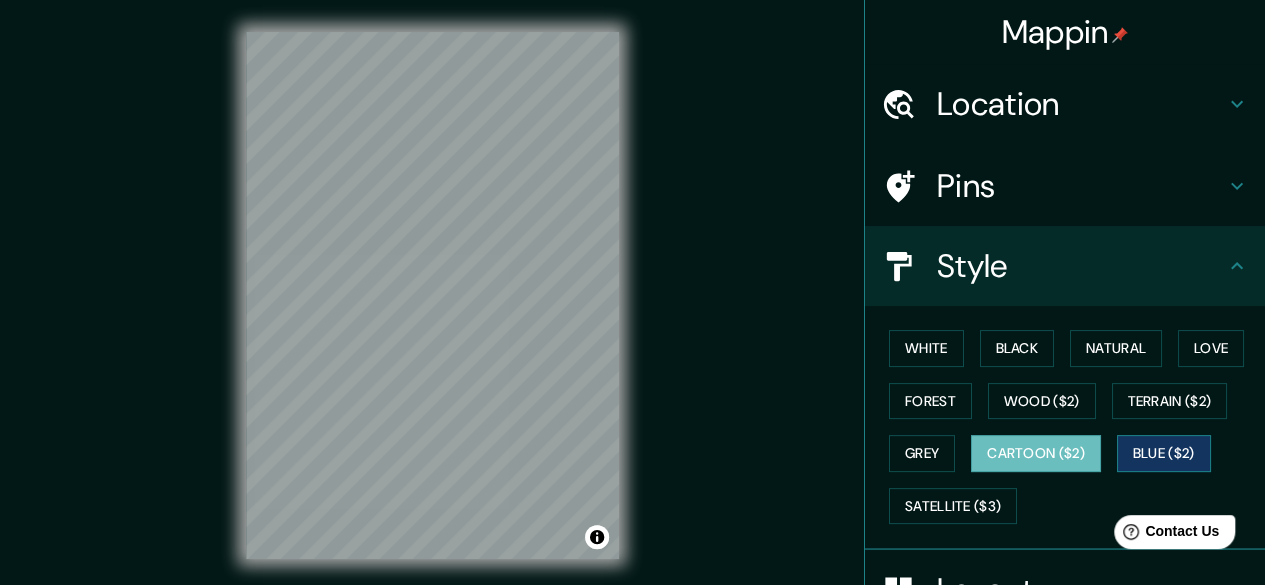 click on "Blue ($2)" at bounding box center [1164, 453] 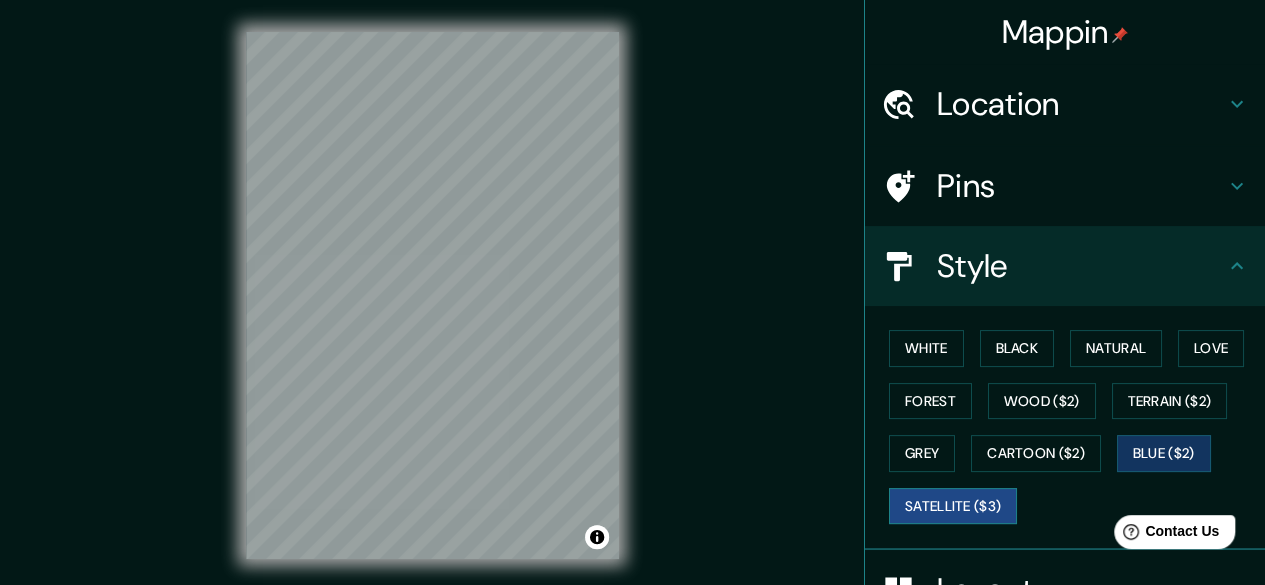click on "Satellite ($3)" at bounding box center (953, 506) 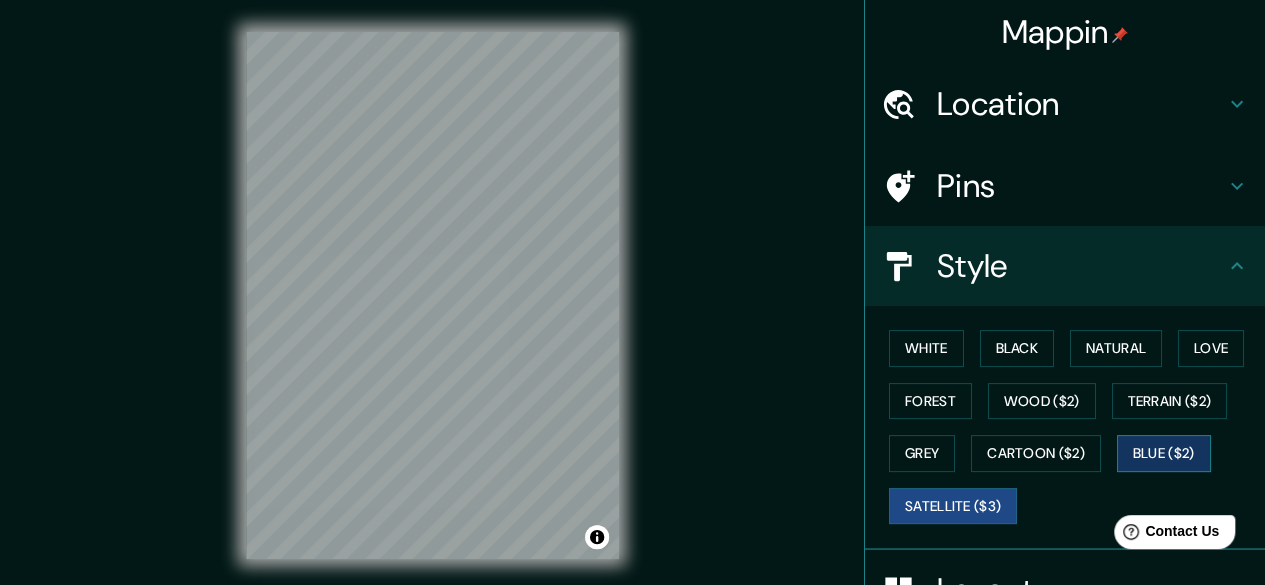 click on "Blue ($2)" at bounding box center (1164, 453) 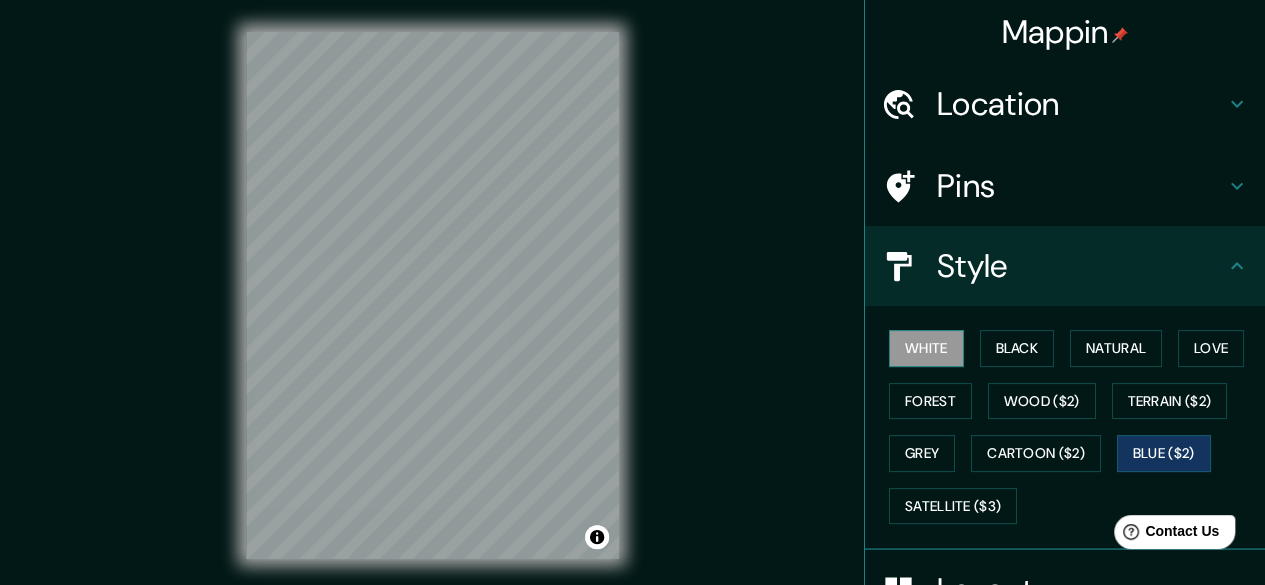 click on "White" at bounding box center (926, 348) 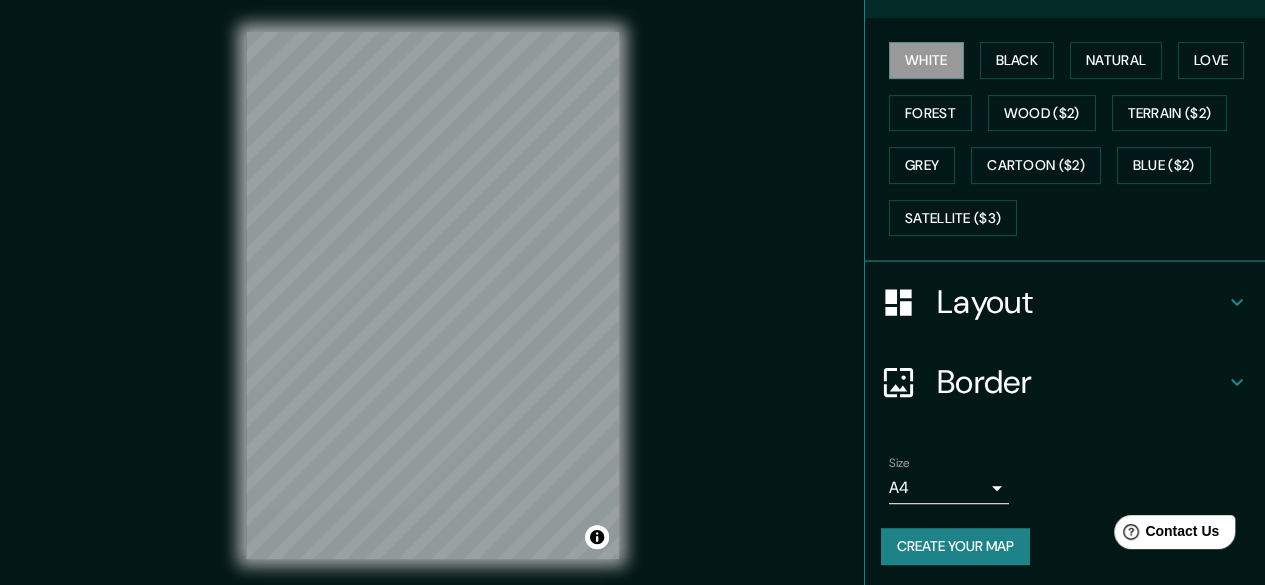 click on "Layout" at bounding box center (1081, 302) 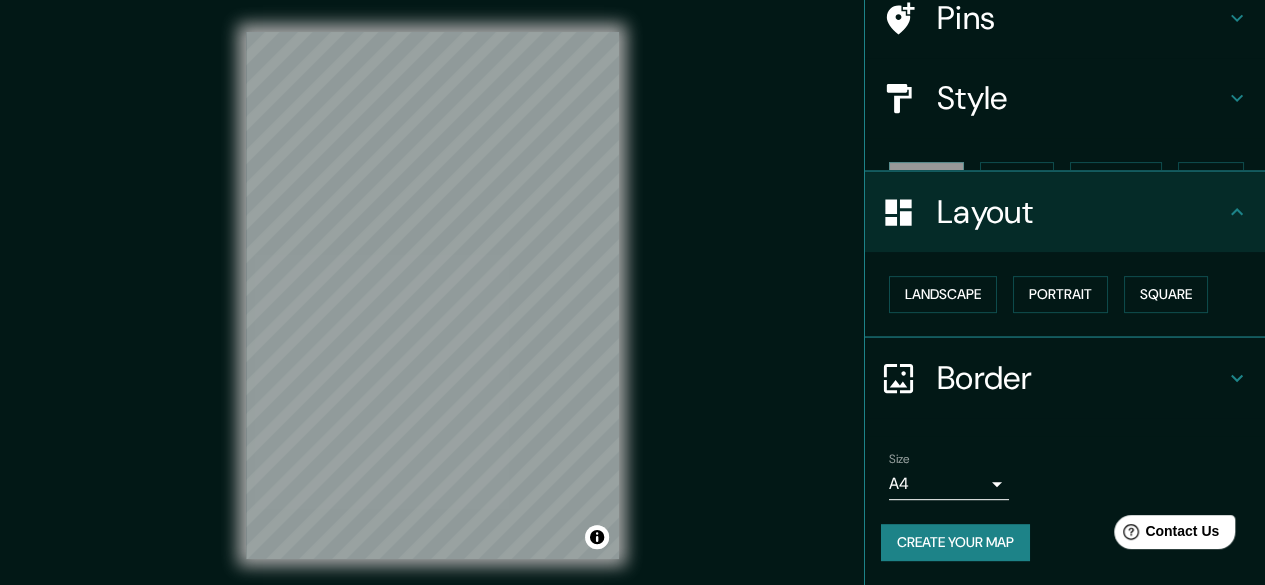 scroll, scrollTop: 132, scrollLeft: 0, axis: vertical 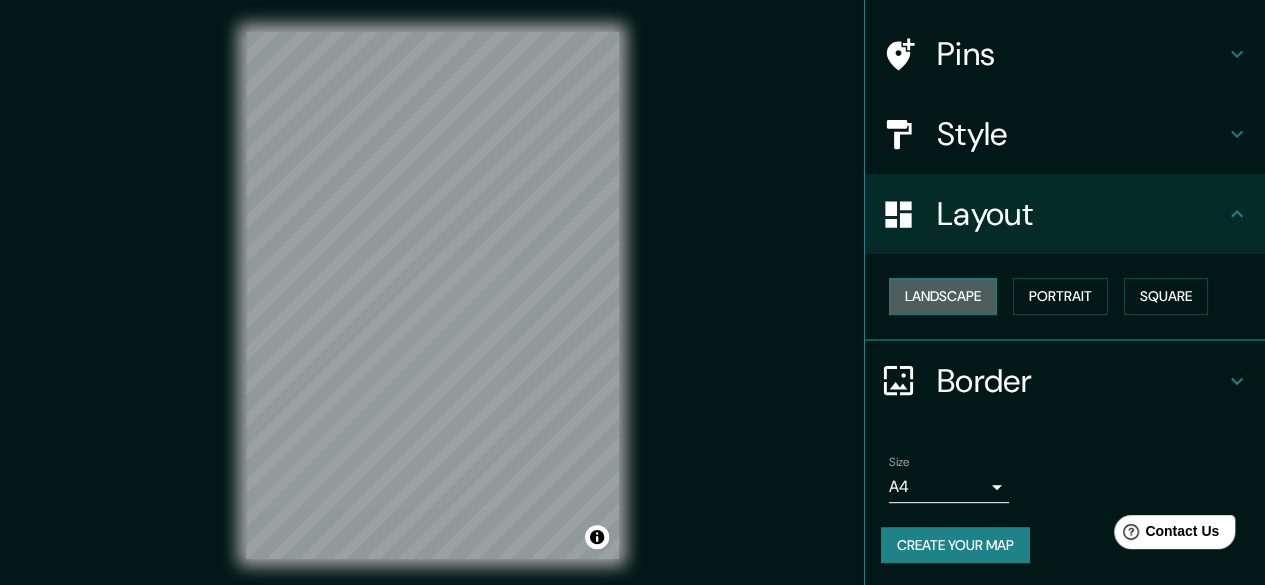 click on "Landscape" at bounding box center [943, 296] 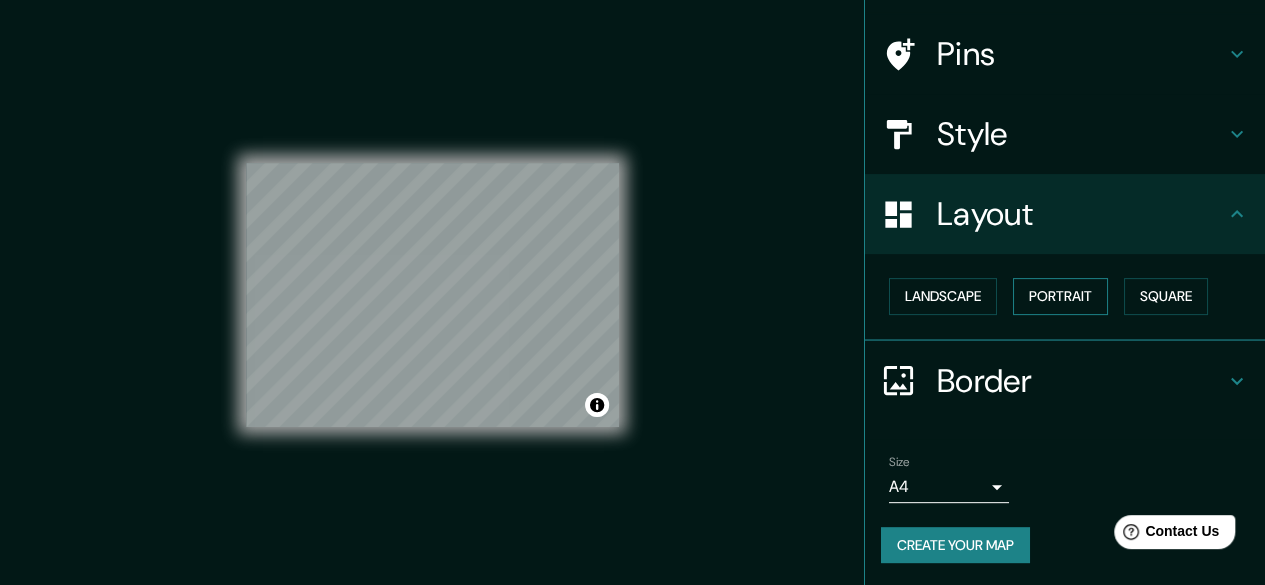 click on "Portrait" at bounding box center [1060, 296] 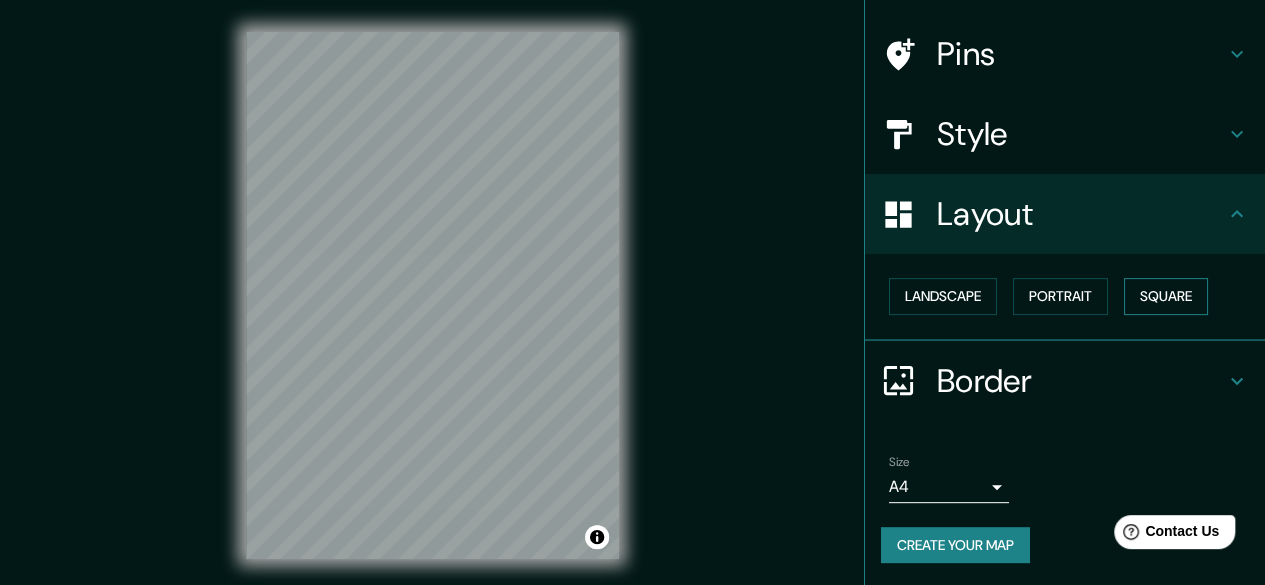 click on "Square" at bounding box center [1166, 296] 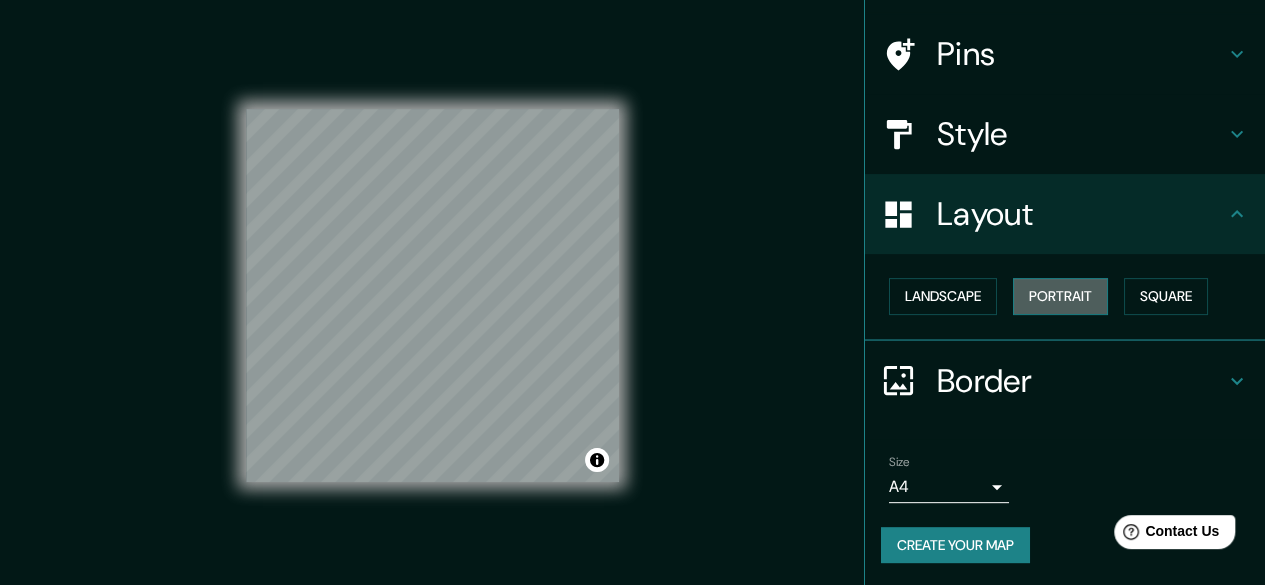 click on "Portrait" at bounding box center (1060, 296) 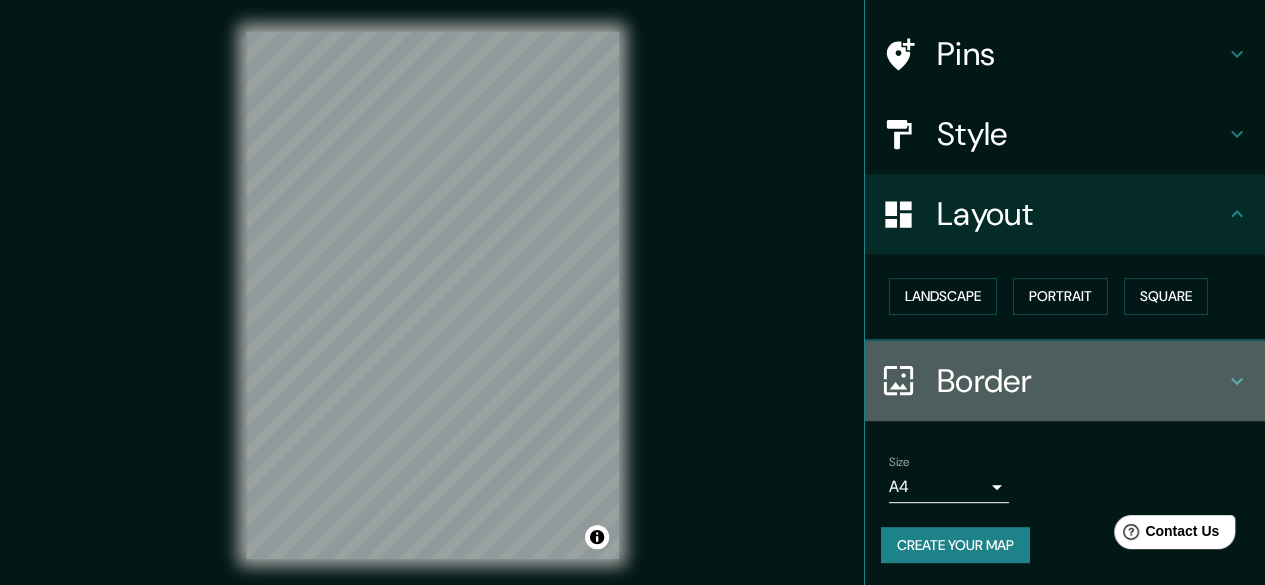 click on "Border" at bounding box center [1081, 381] 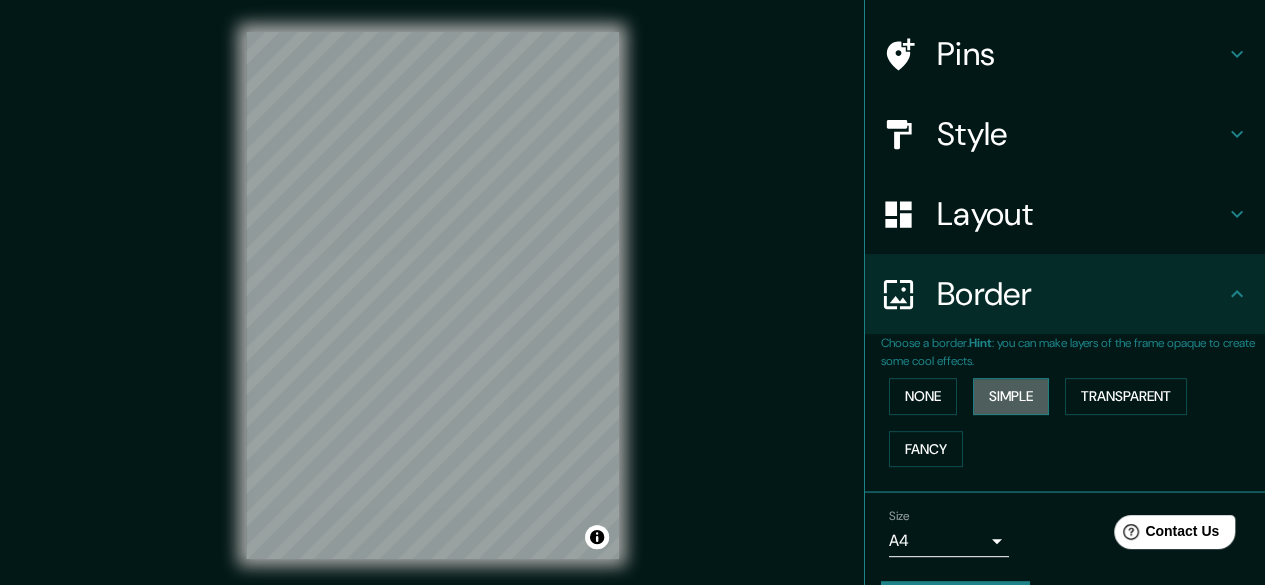 click on "Simple" at bounding box center (1011, 396) 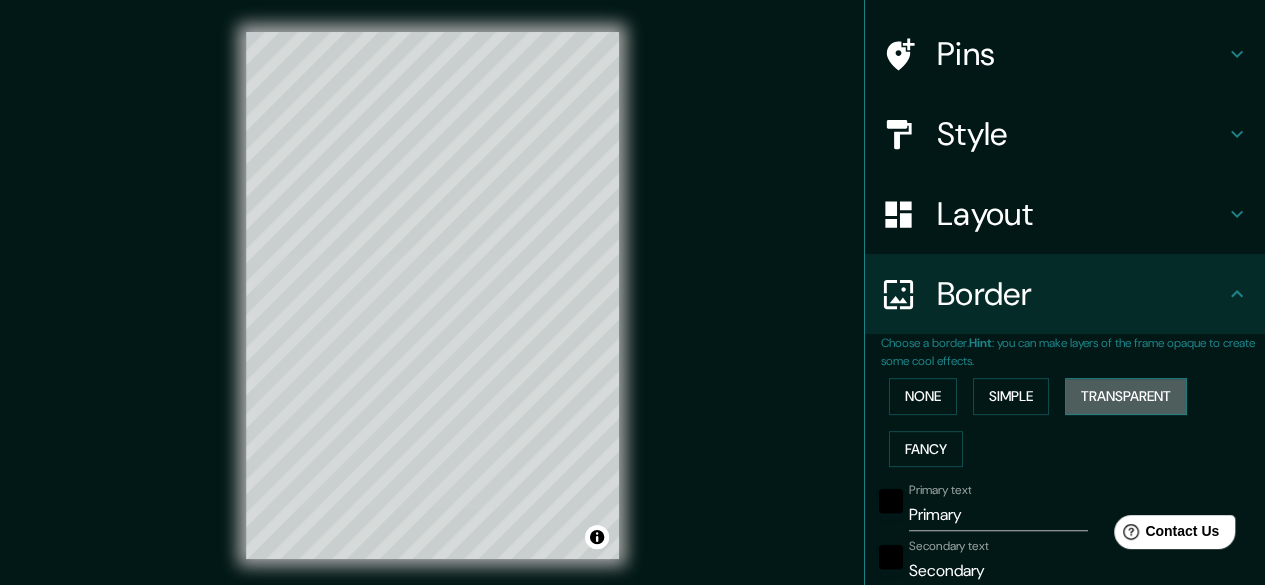 click on "Transparent" at bounding box center [1126, 396] 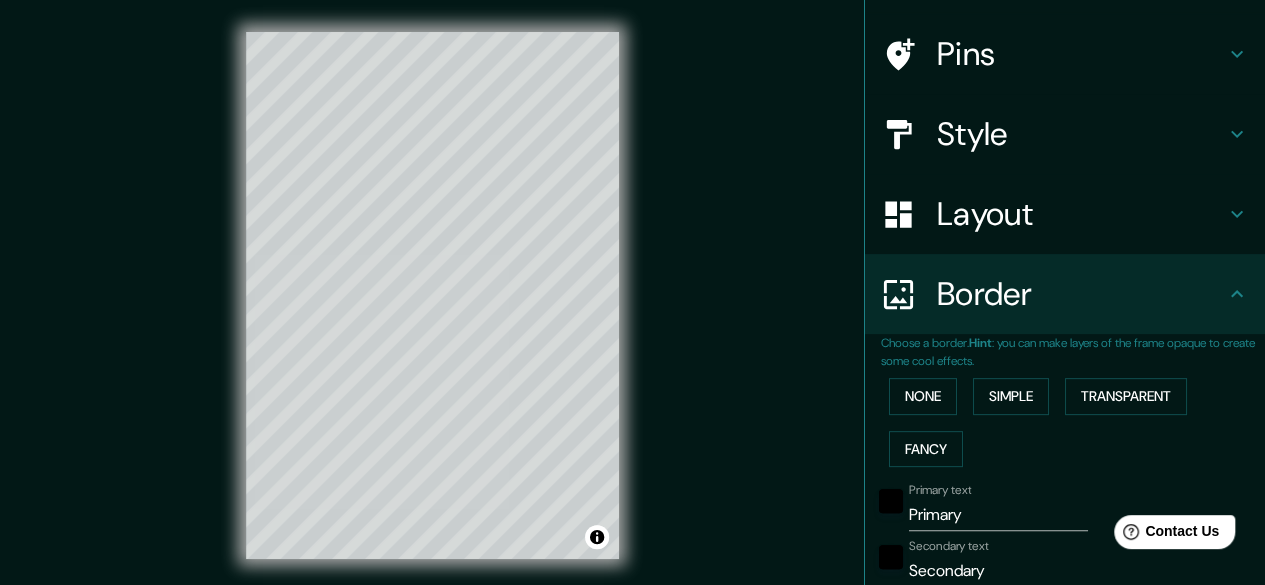 click on "Primary" at bounding box center (998, 515) 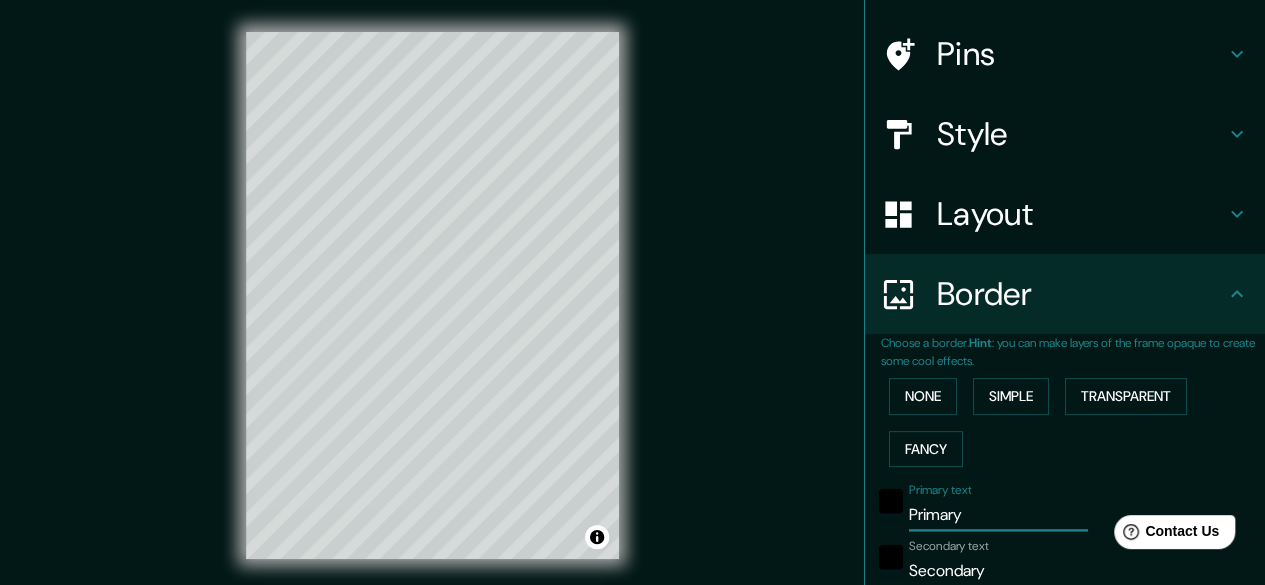 drag, startPoint x: 968, startPoint y: 515, endPoint x: 841, endPoint y: 517, distance: 127.01575 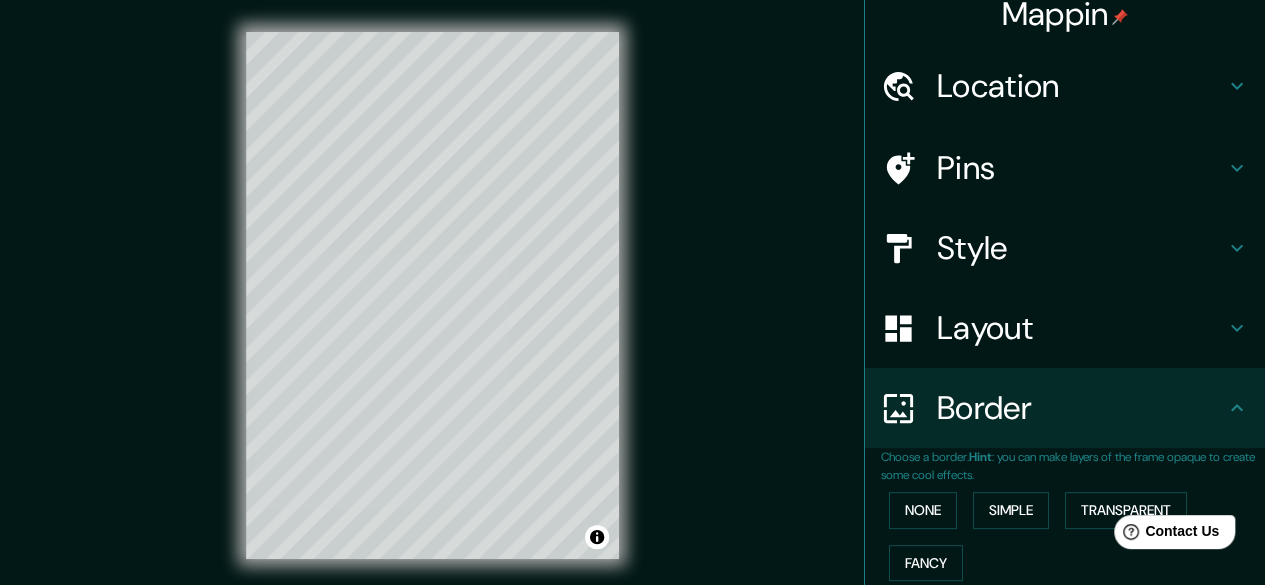 scroll, scrollTop: 0, scrollLeft: 0, axis: both 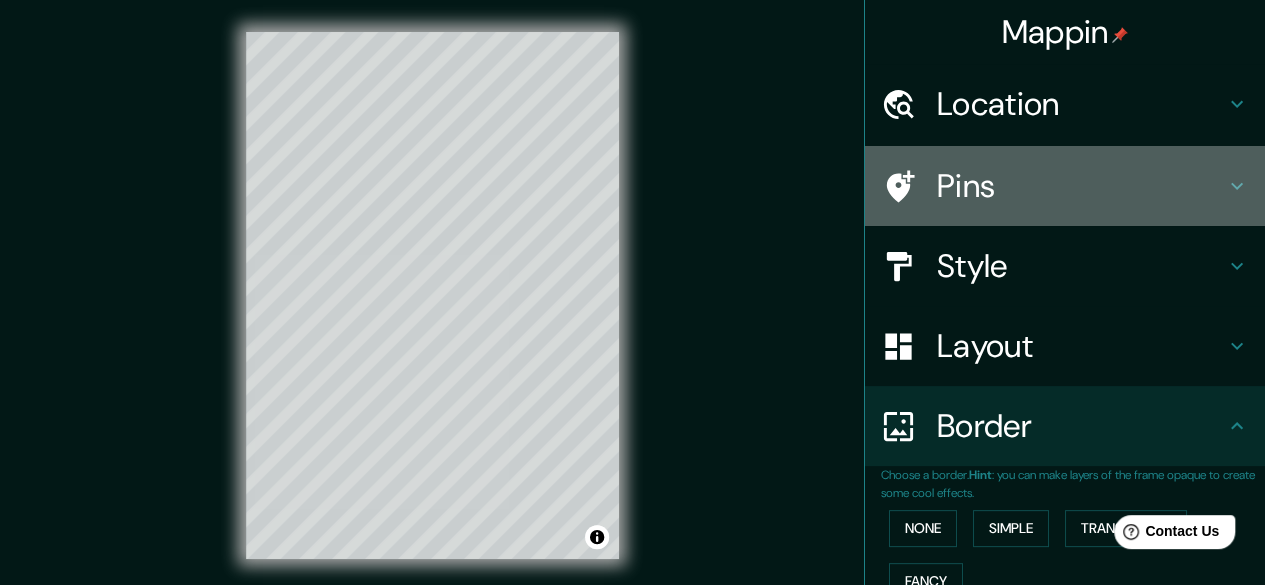 click on "Pins" at bounding box center (1081, 186) 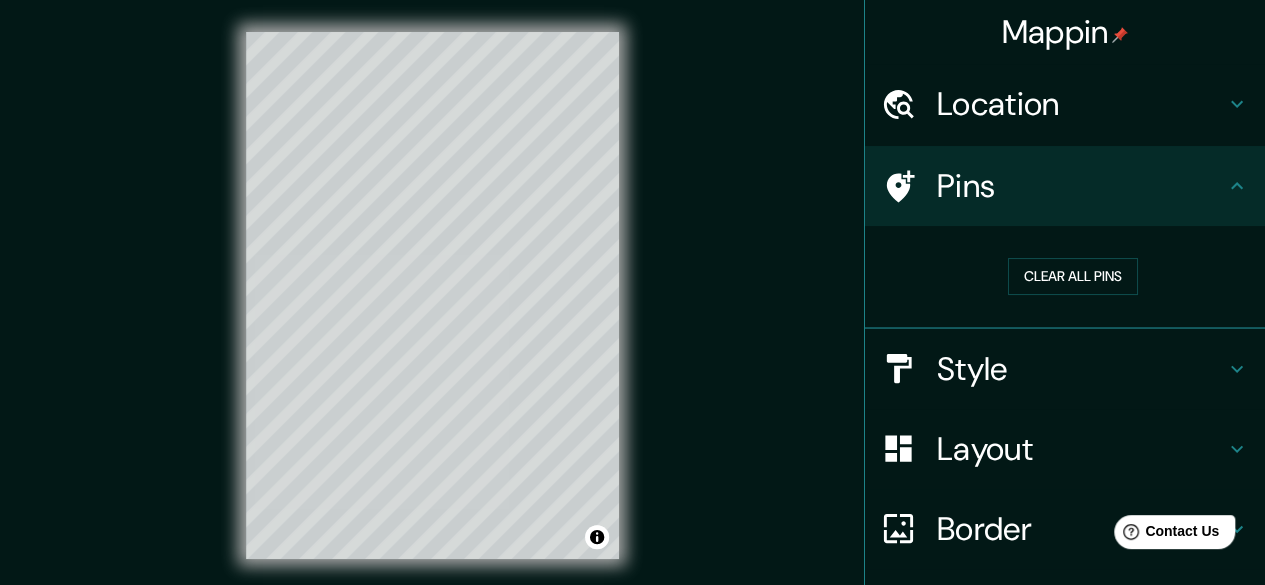 click 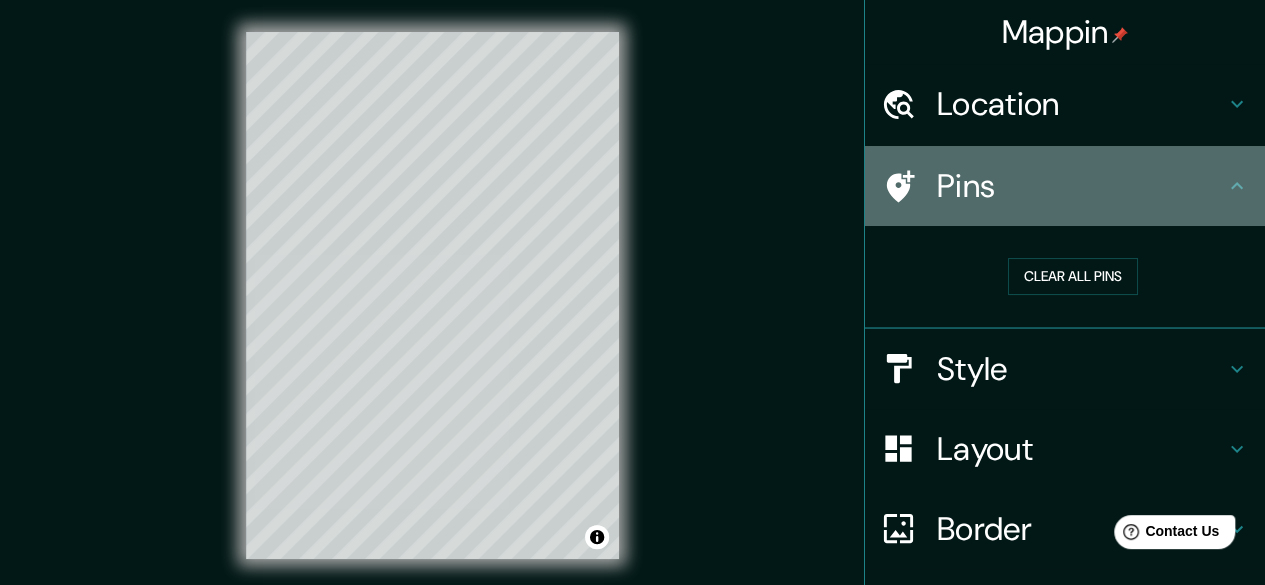 click 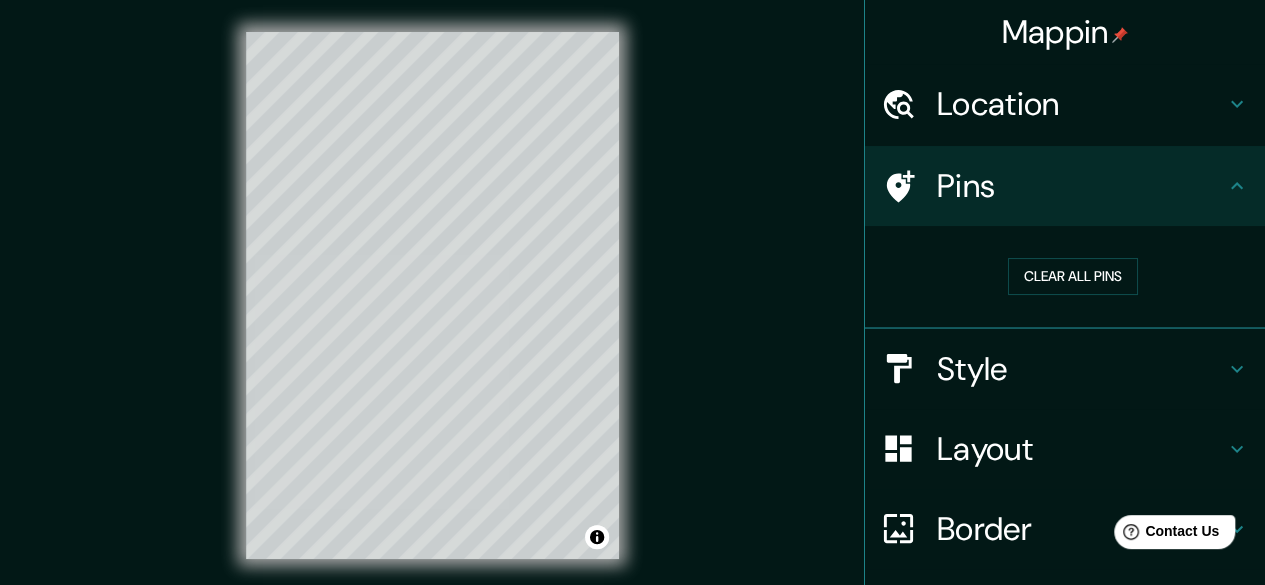 click 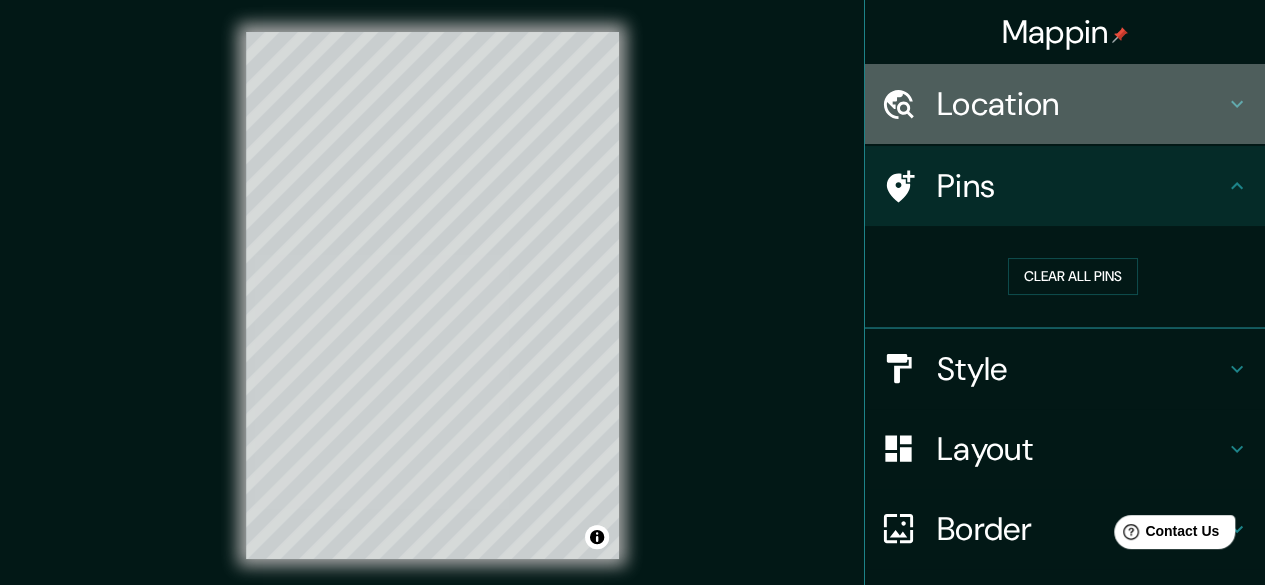 click on "Location" at bounding box center (1081, 104) 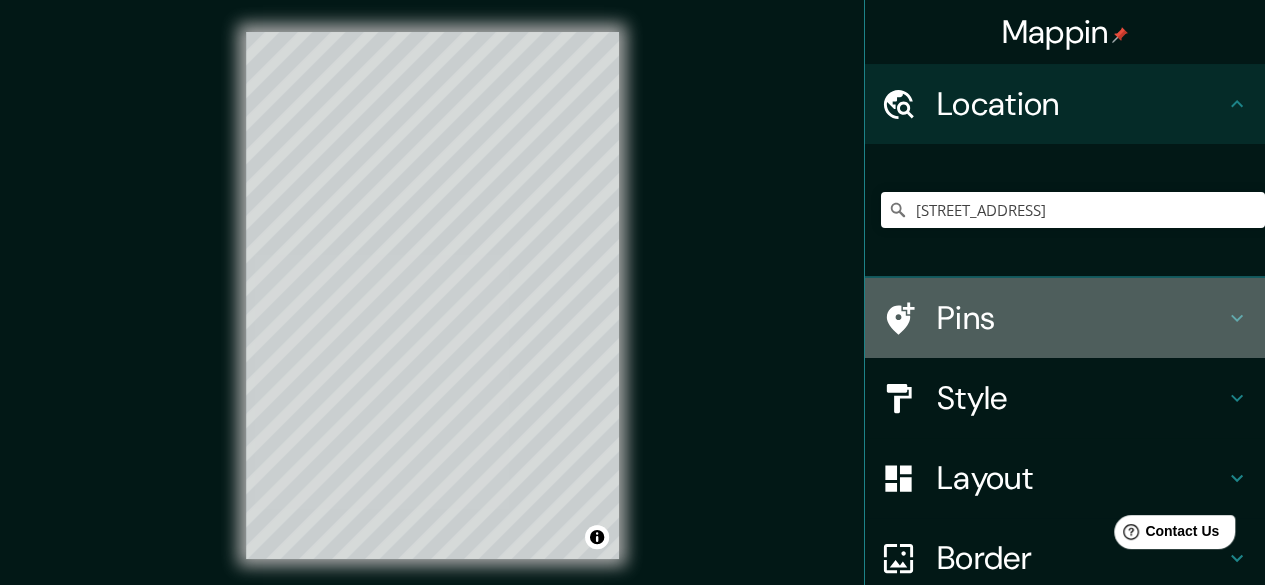 click on "Pins" at bounding box center (1081, 318) 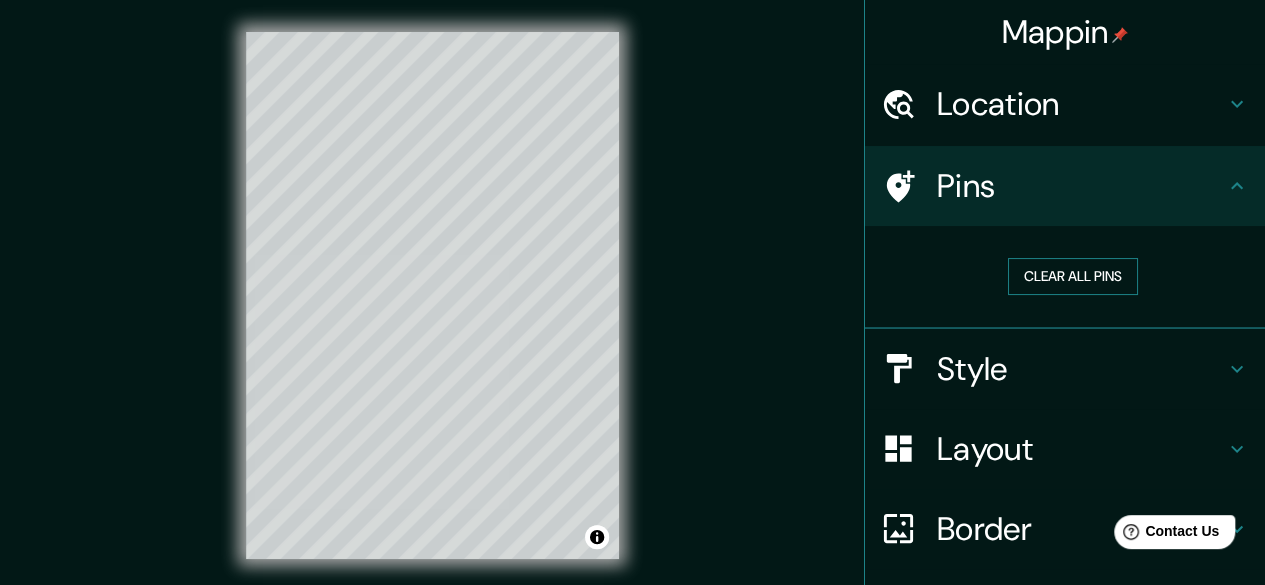 click on "Clear all pins" at bounding box center (1073, 276) 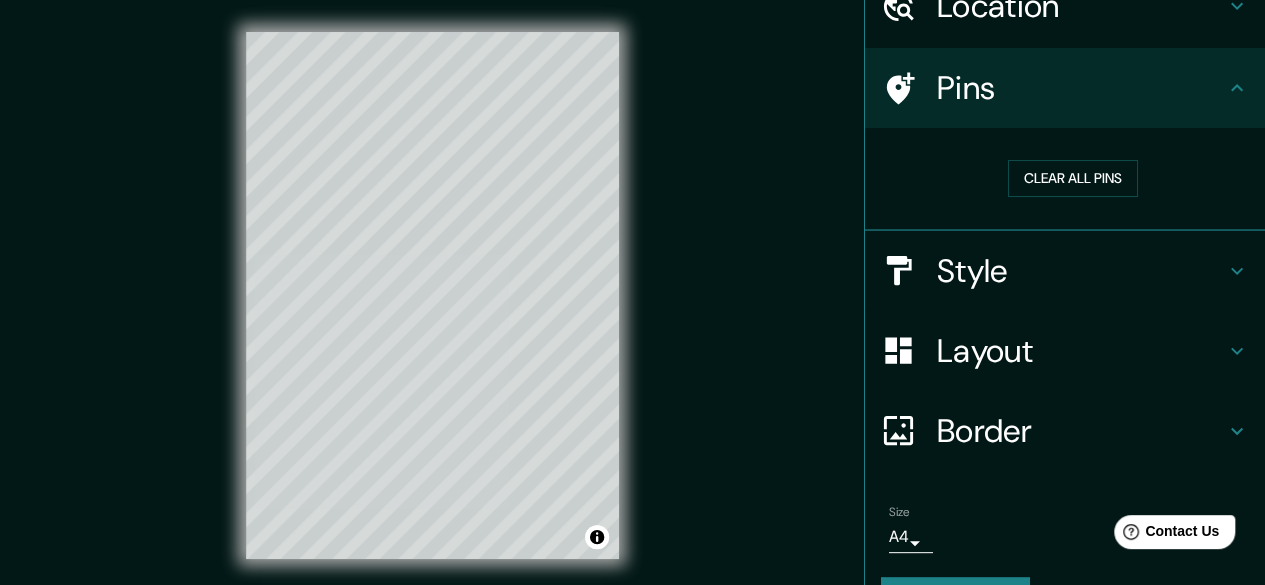 scroll, scrollTop: 148, scrollLeft: 0, axis: vertical 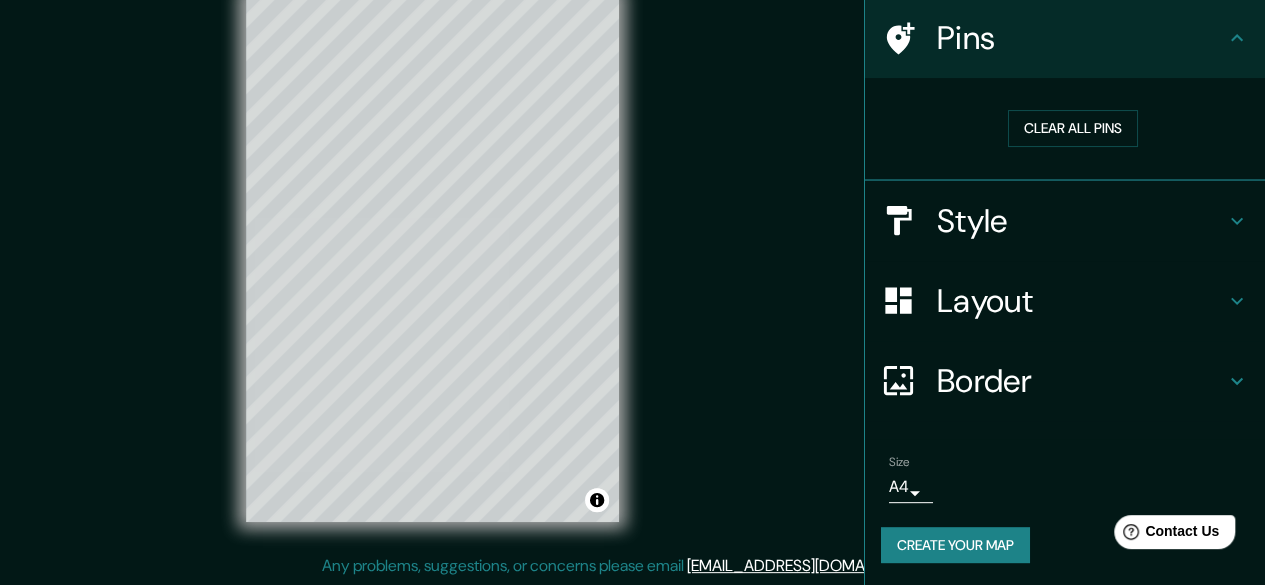 click on "Border" at bounding box center (1081, 381) 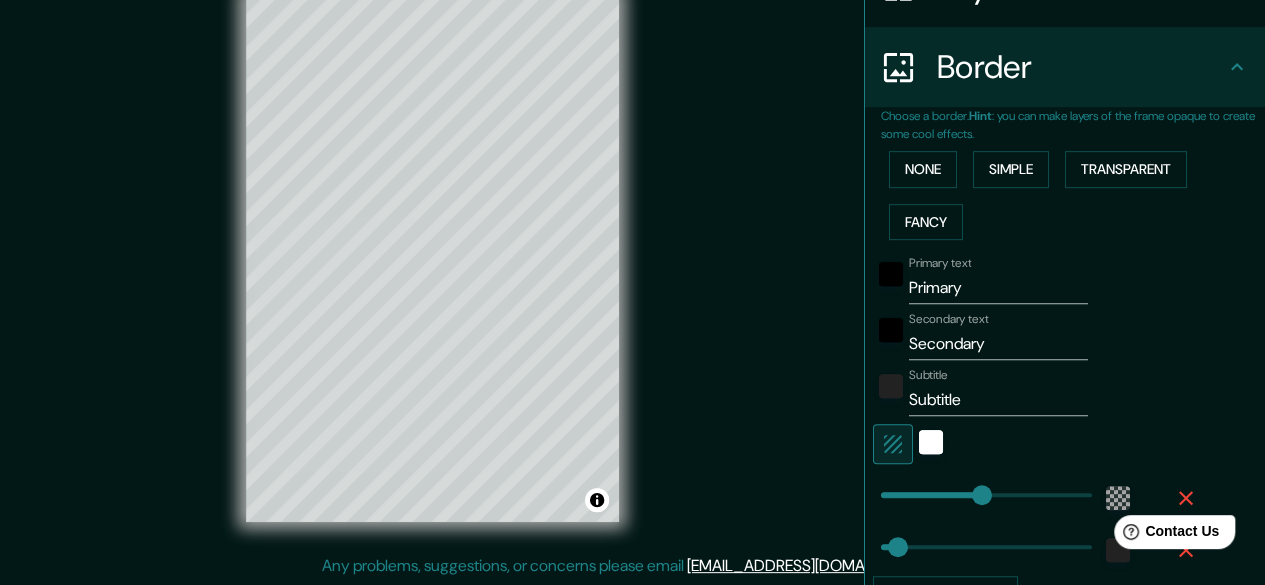 scroll, scrollTop: 348, scrollLeft: 0, axis: vertical 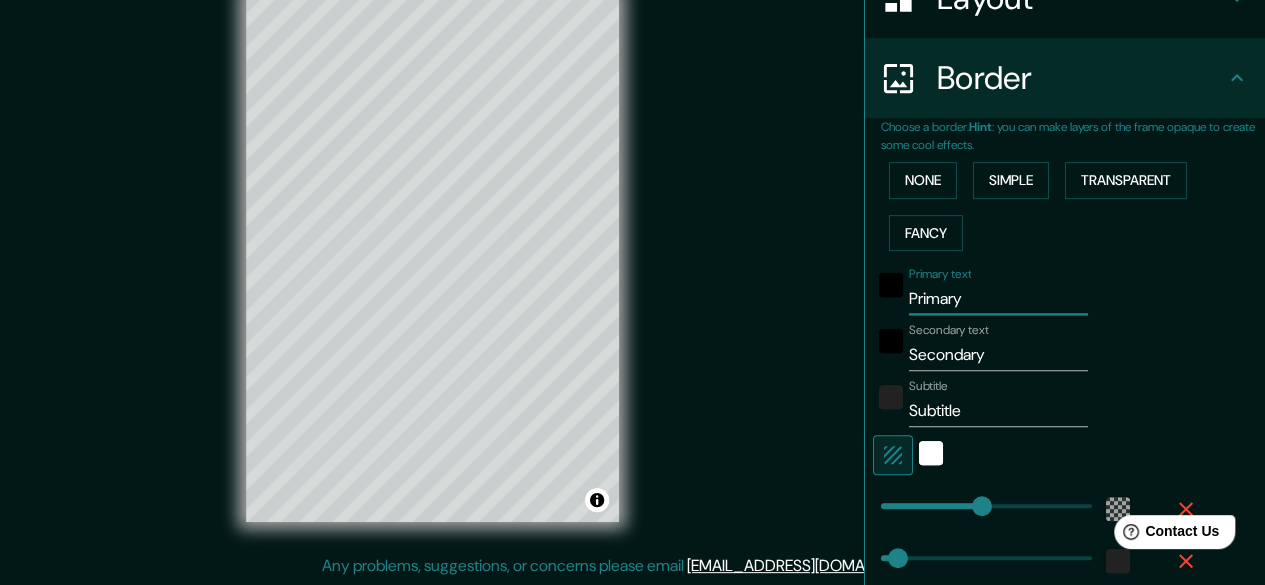 type on "H" 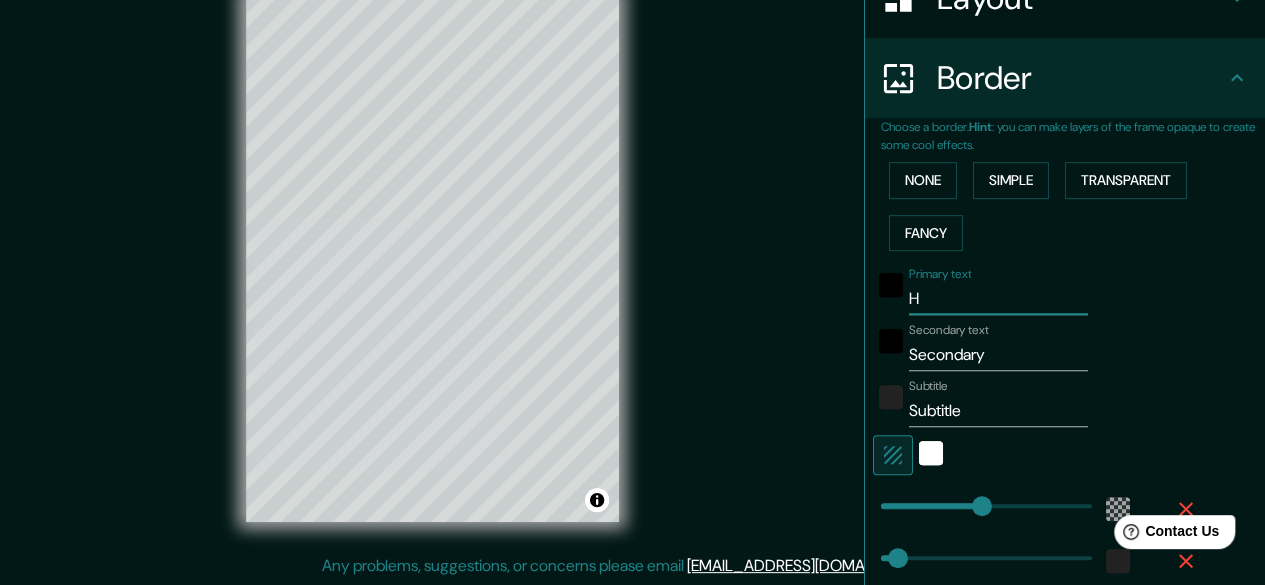 type on "Ho" 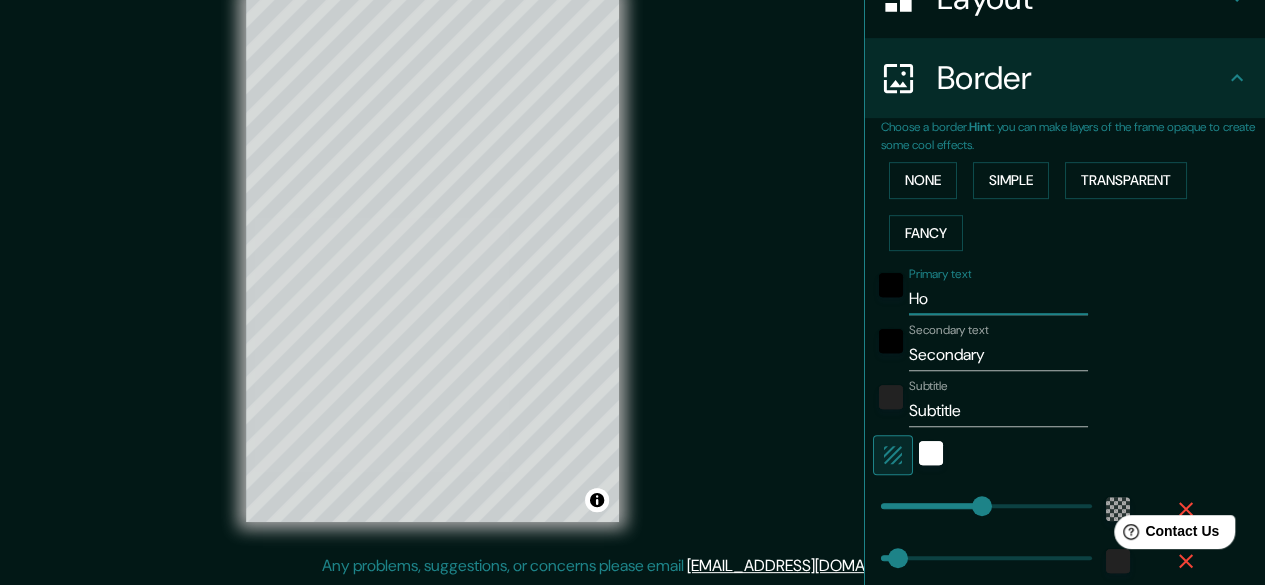 type on "Hom" 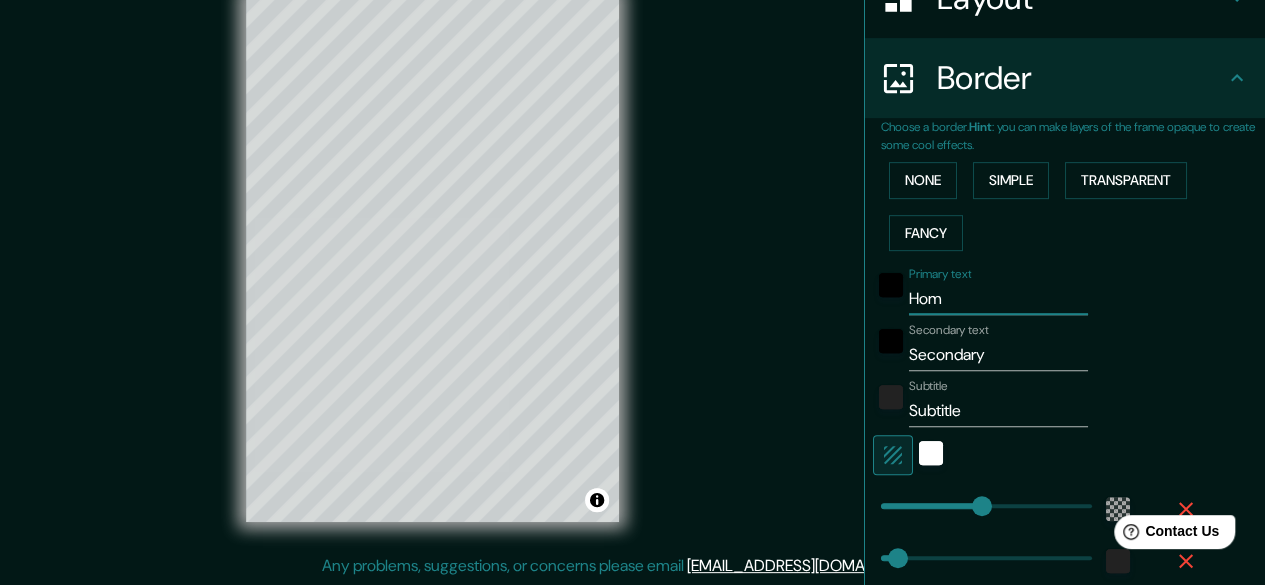 type on "Home" 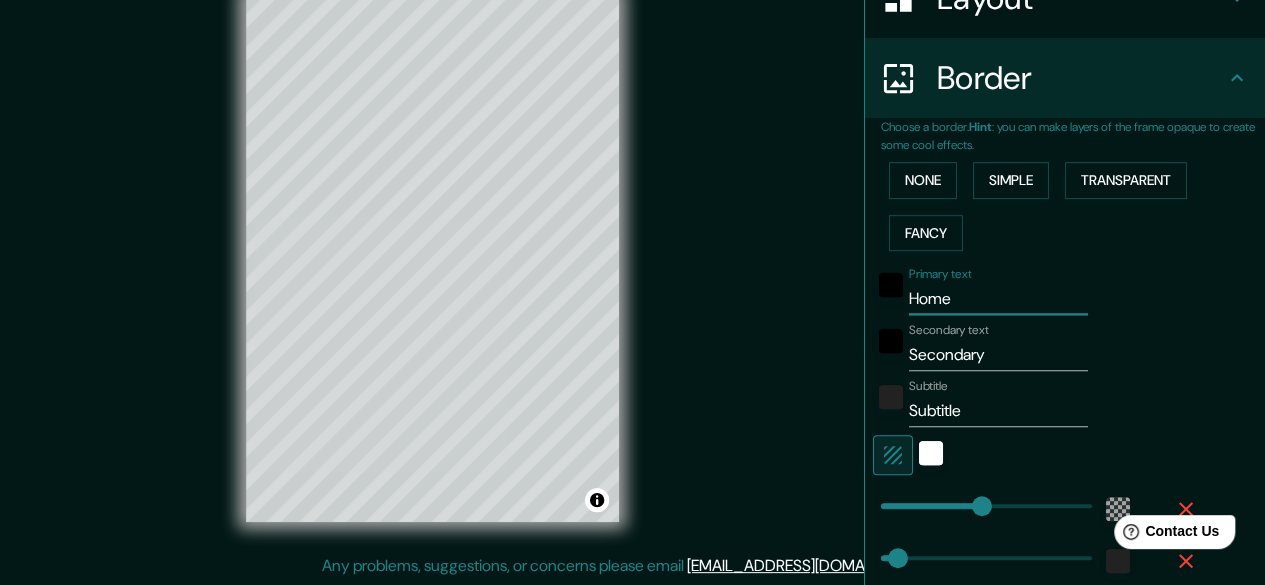 type on "Home" 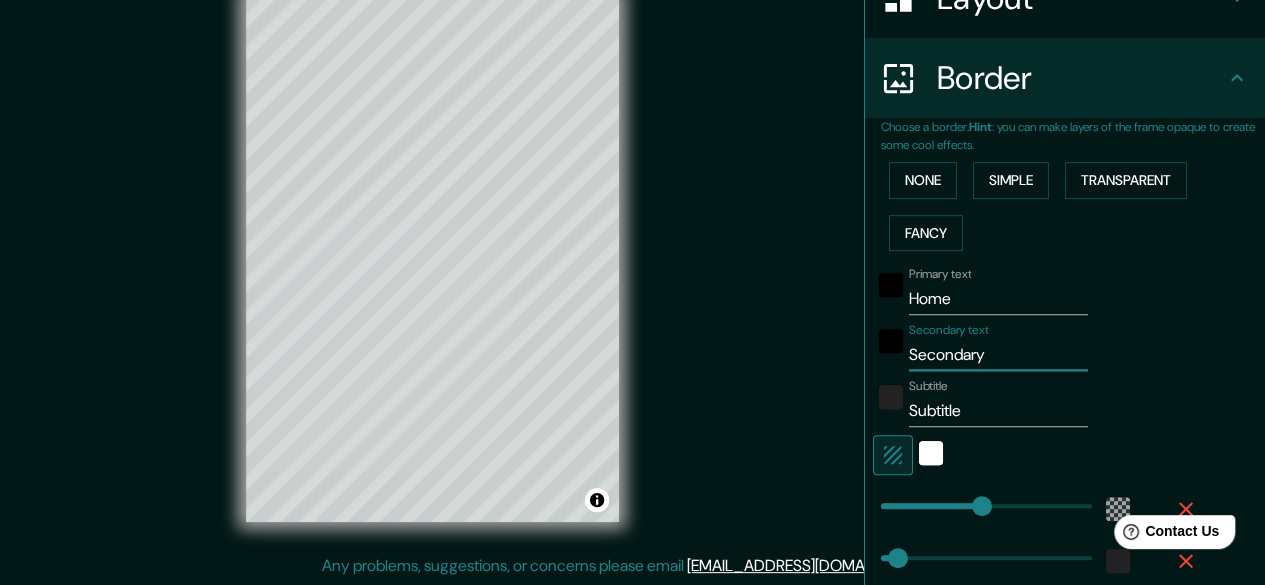 drag, startPoint x: 998, startPoint y: 359, endPoint x: 878, endPoint y: 363, distance: 120.06665 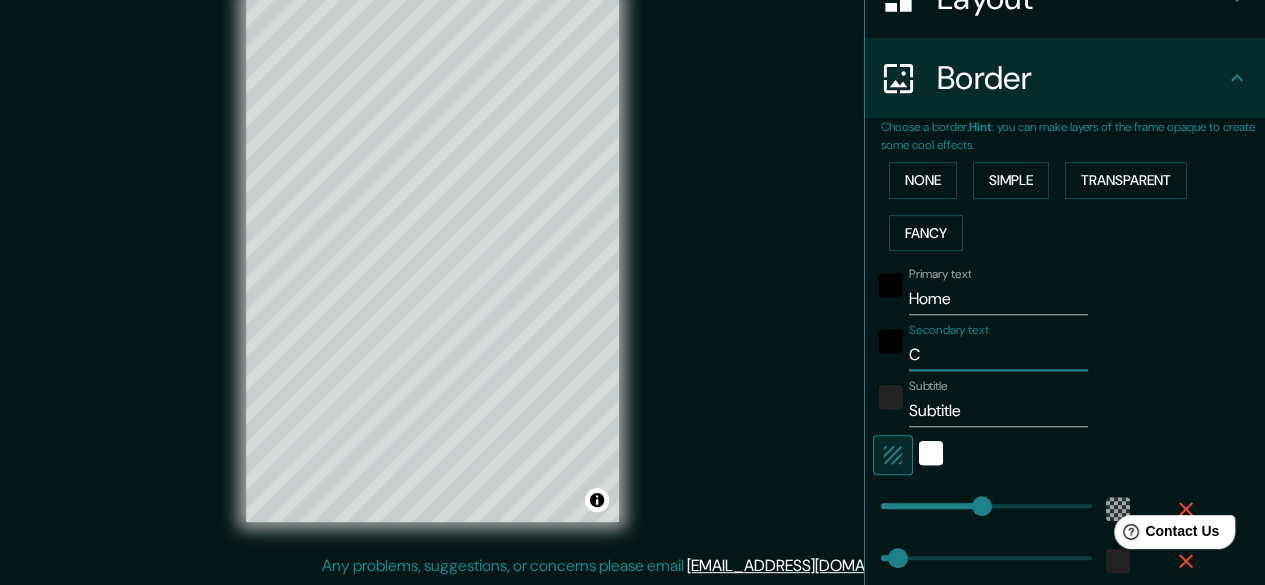 type on "Co" 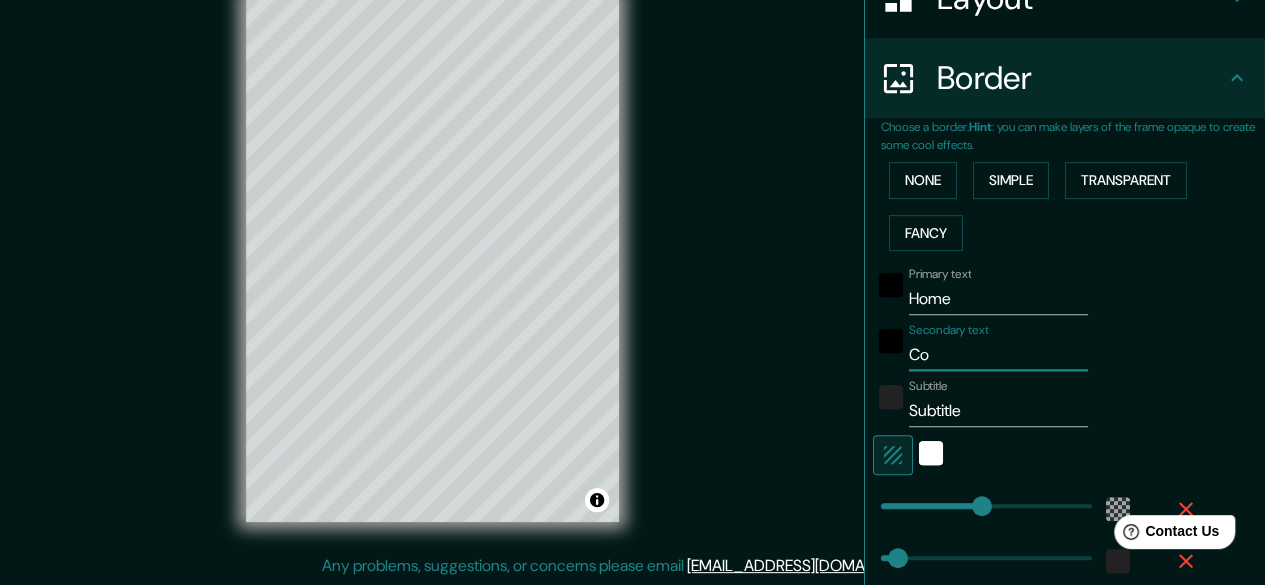 type on "Coo" 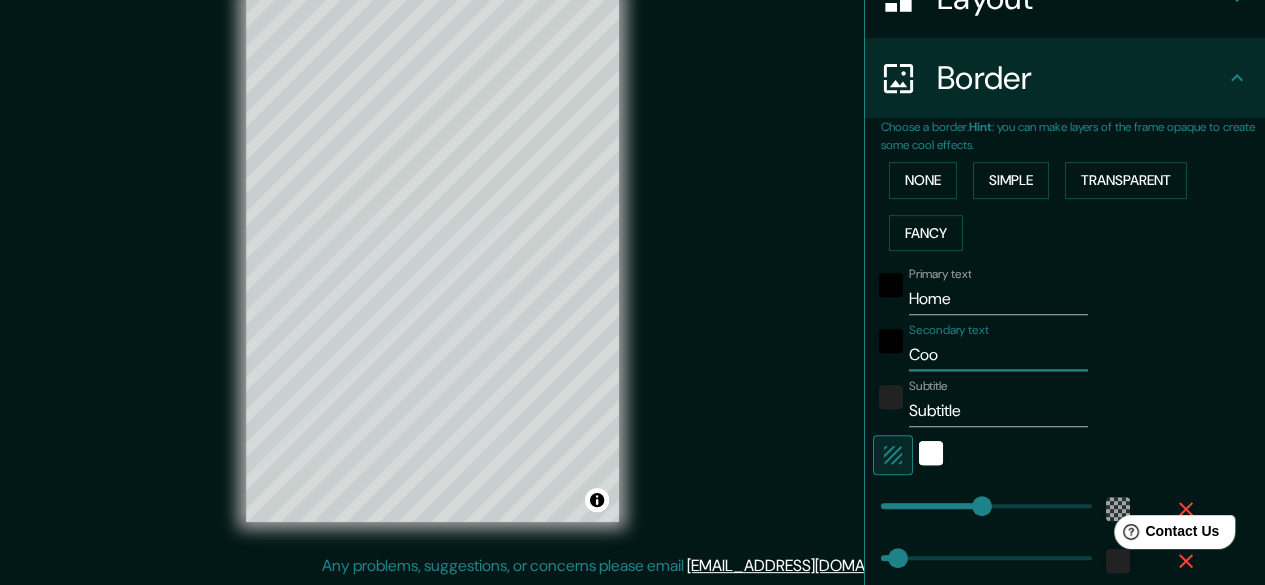 type on "Coor" 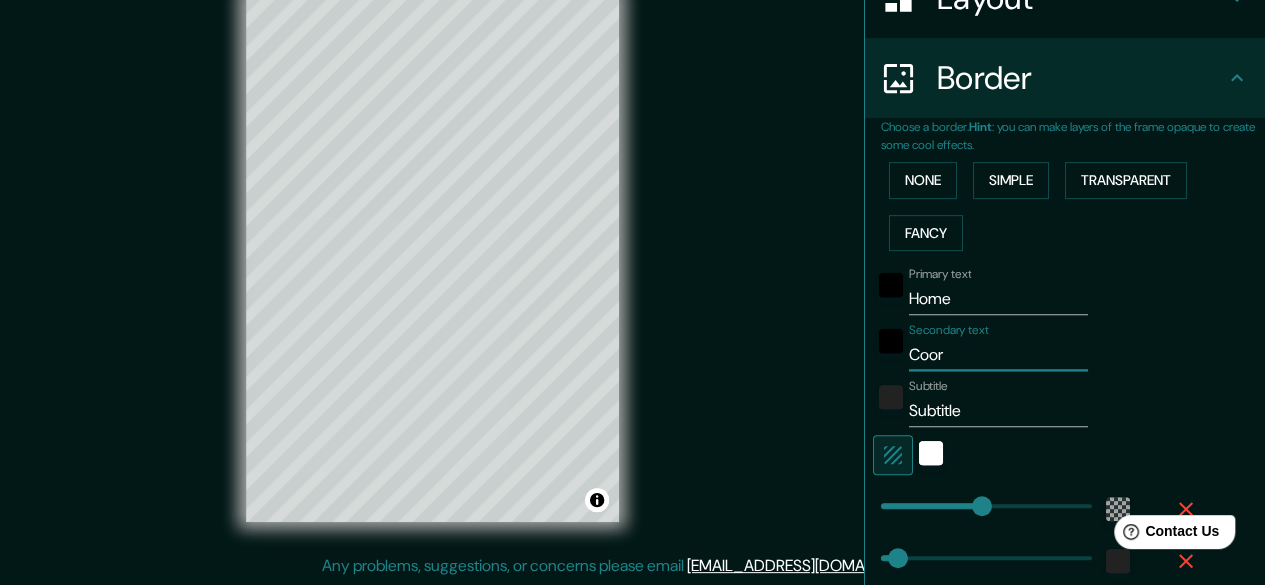 type on "Coord" 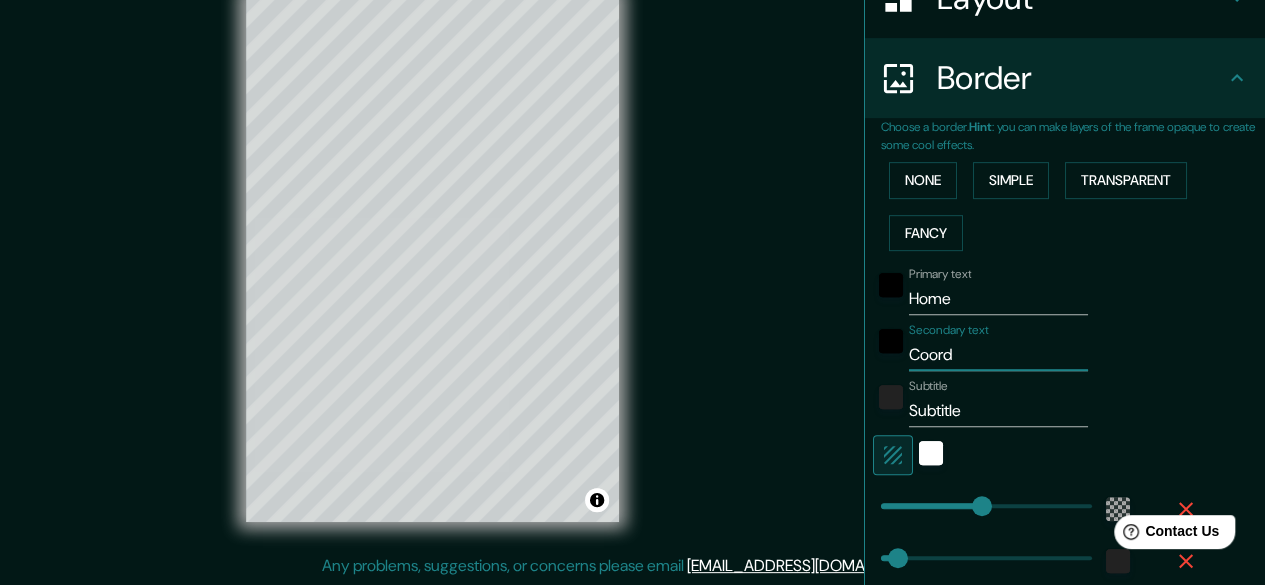 type on "Coordi" 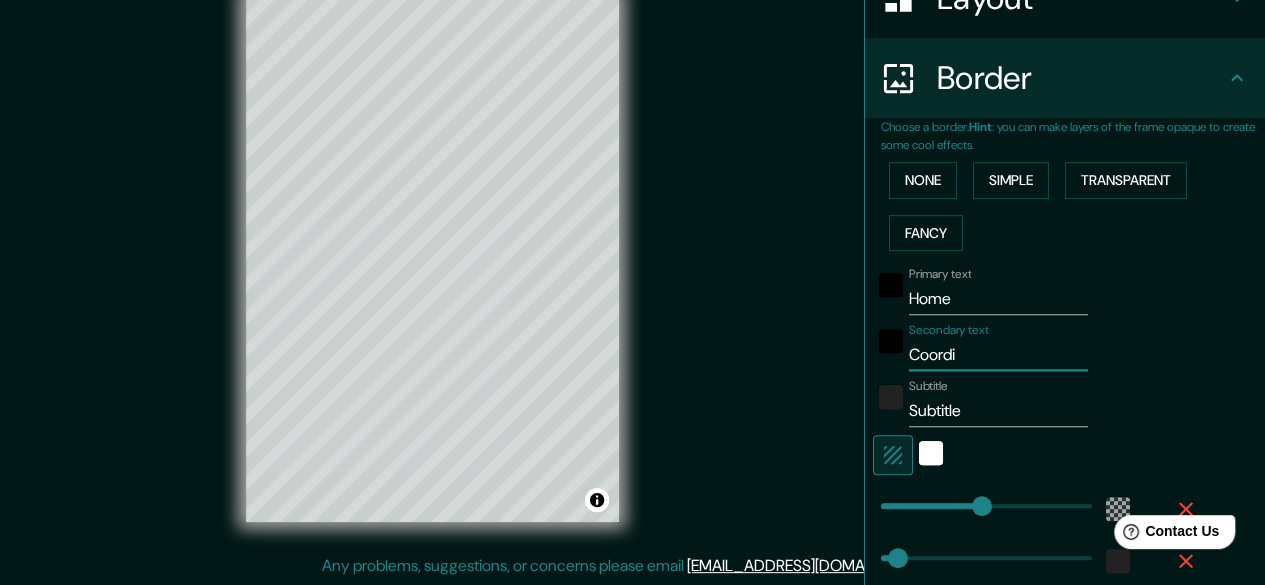 type on "179" 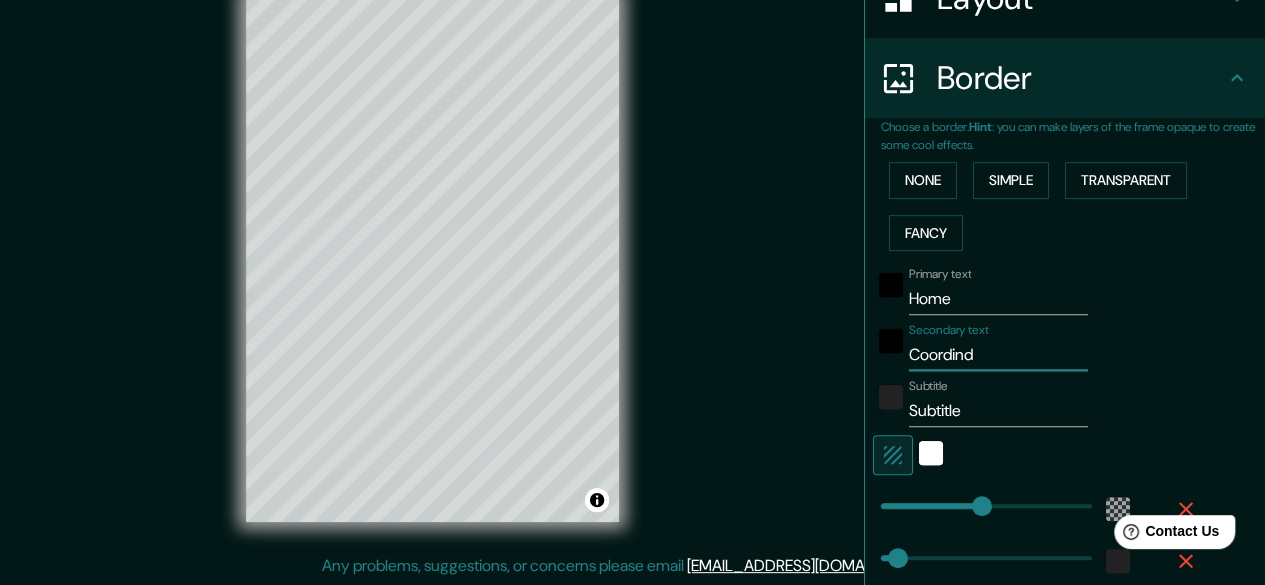 type on "Coordinda" 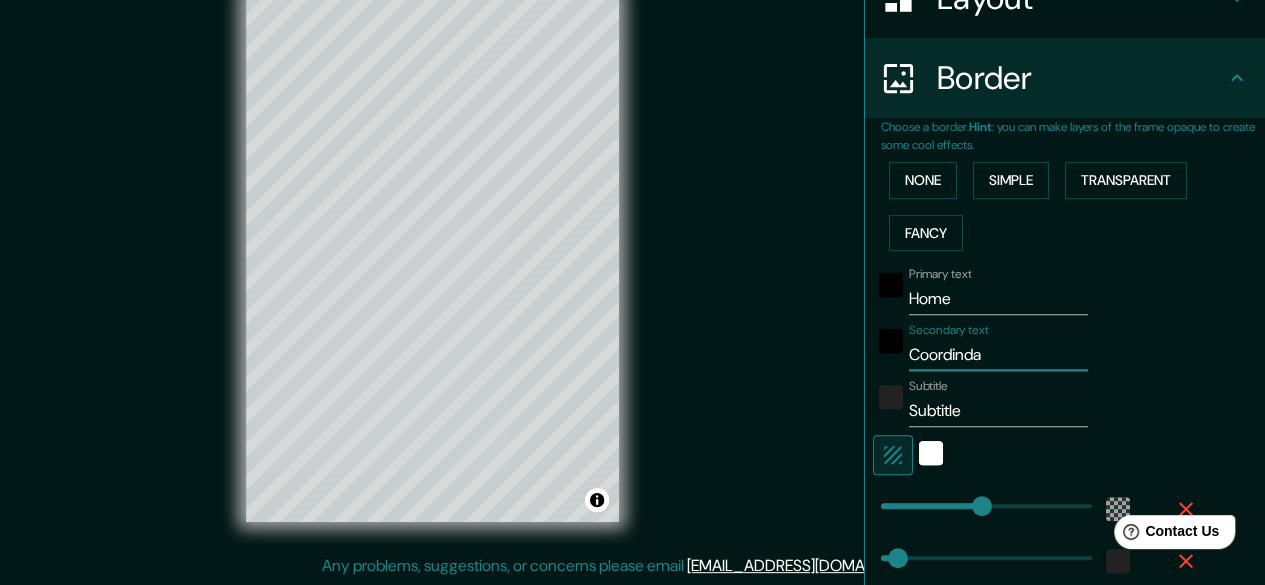 type on "Coordindat" 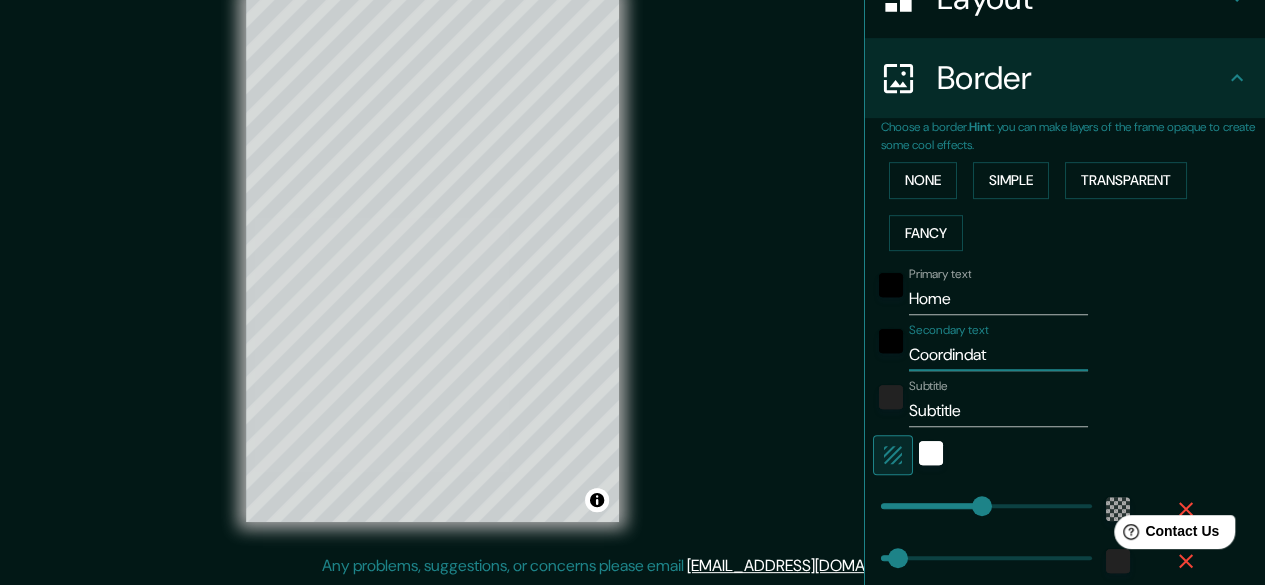 type on "Coordindate" 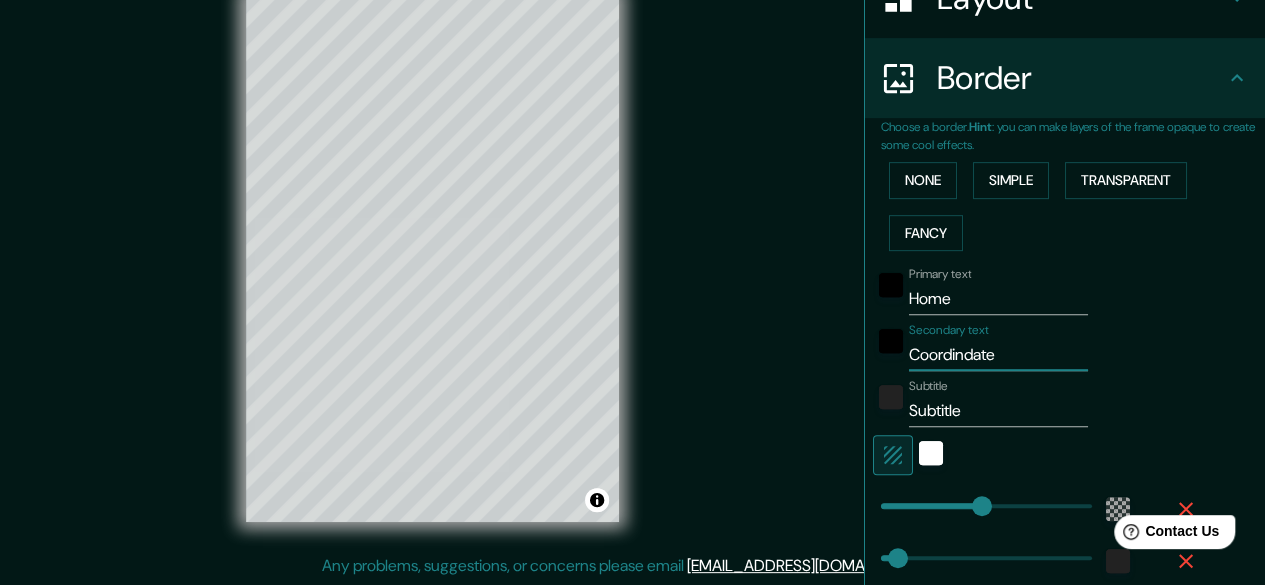 type on "Coordindates" 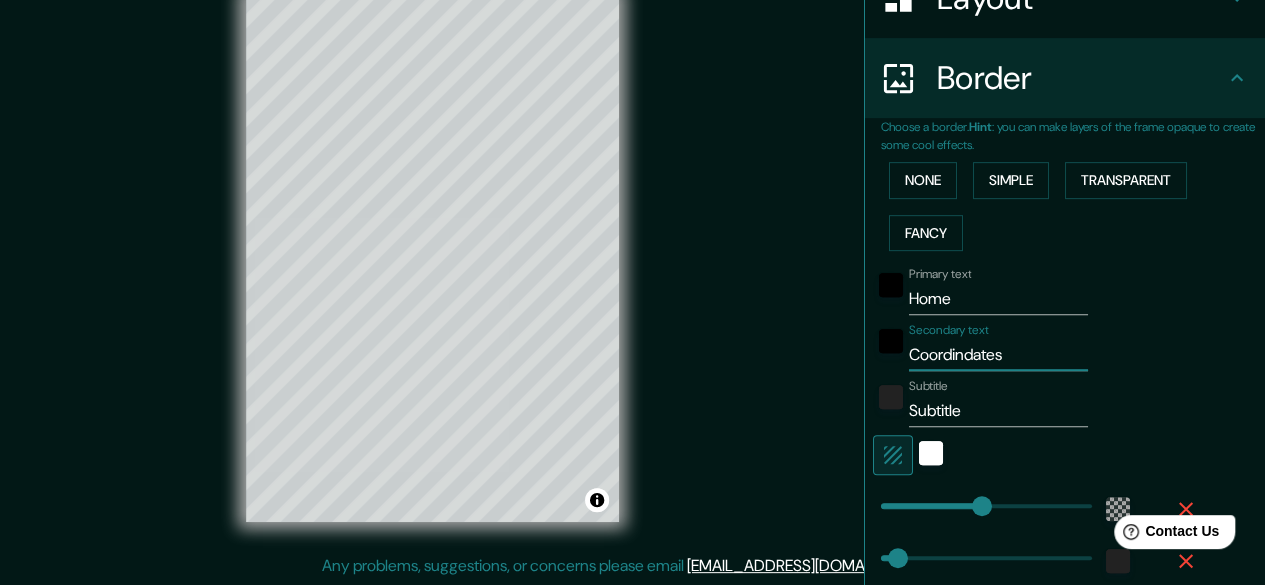 type on "Coordindates" 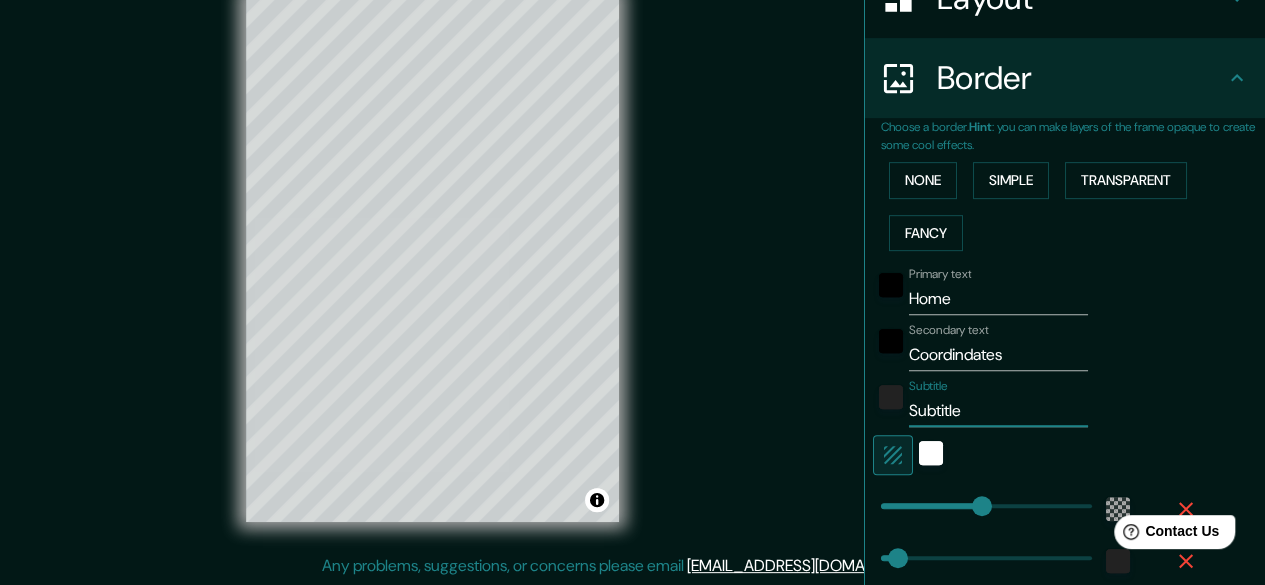 drag, startPoint x: 981, startPoint y: 415, endPoint x: 812, endPoint y: 403, distance: 169.4255 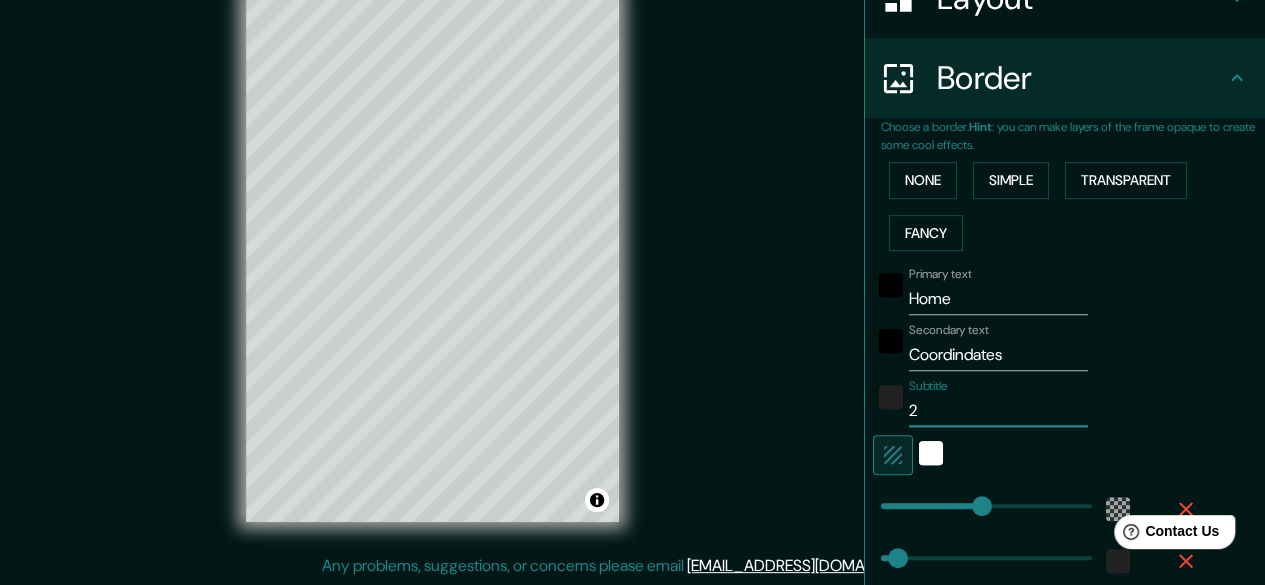 type on "24" 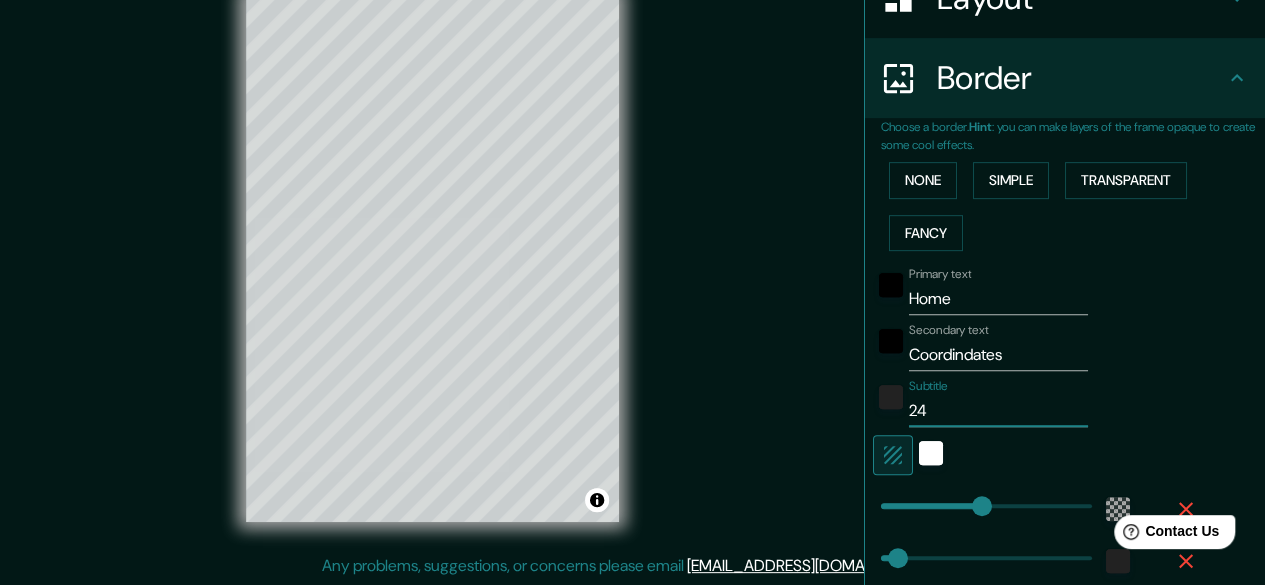 type on "24/" 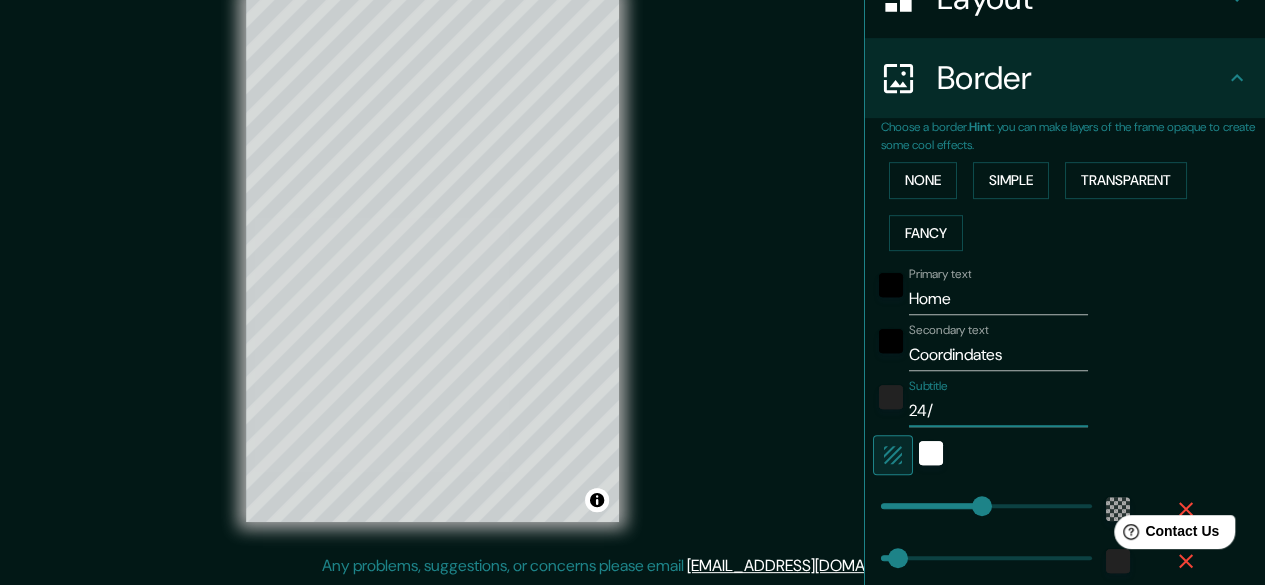 type on "24/1" 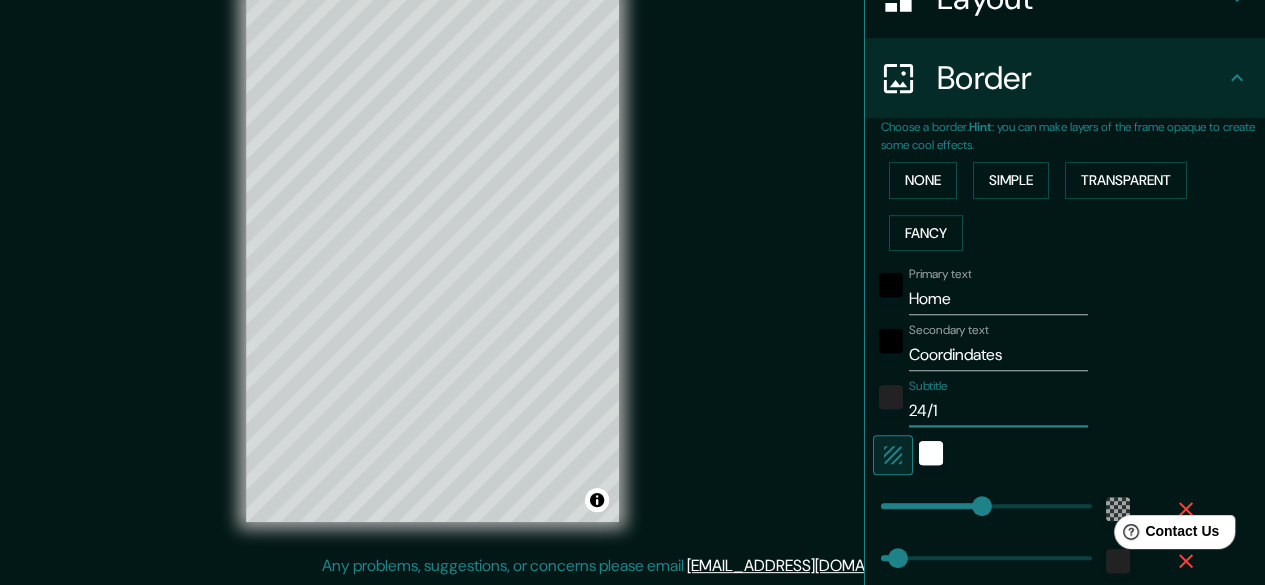 type on "24/13" 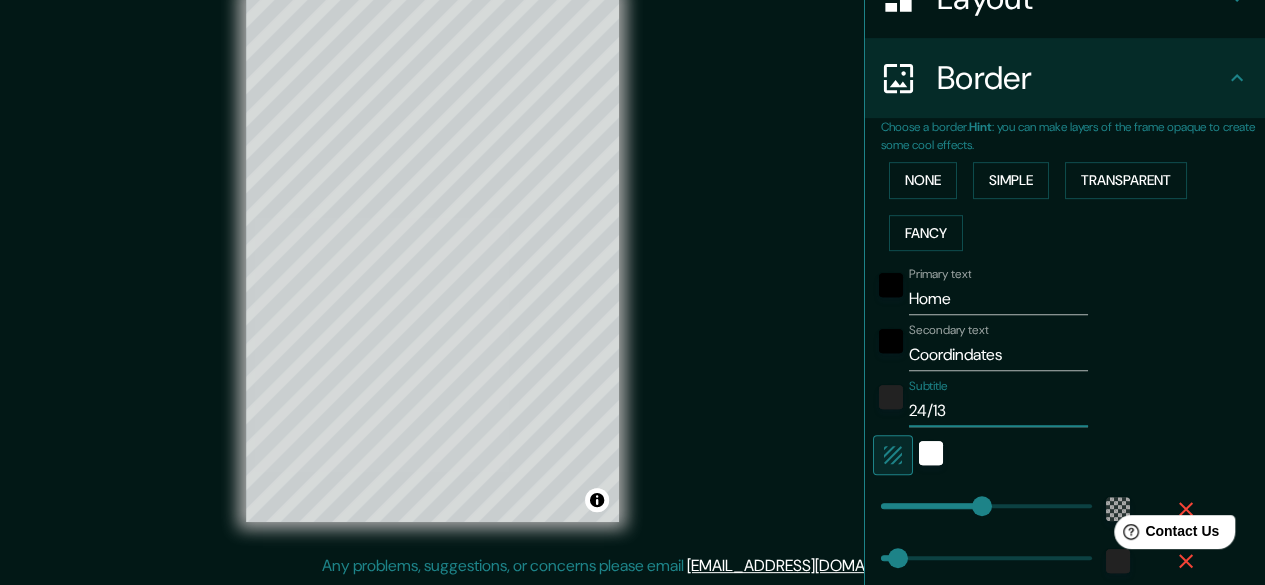 type on "24/134" 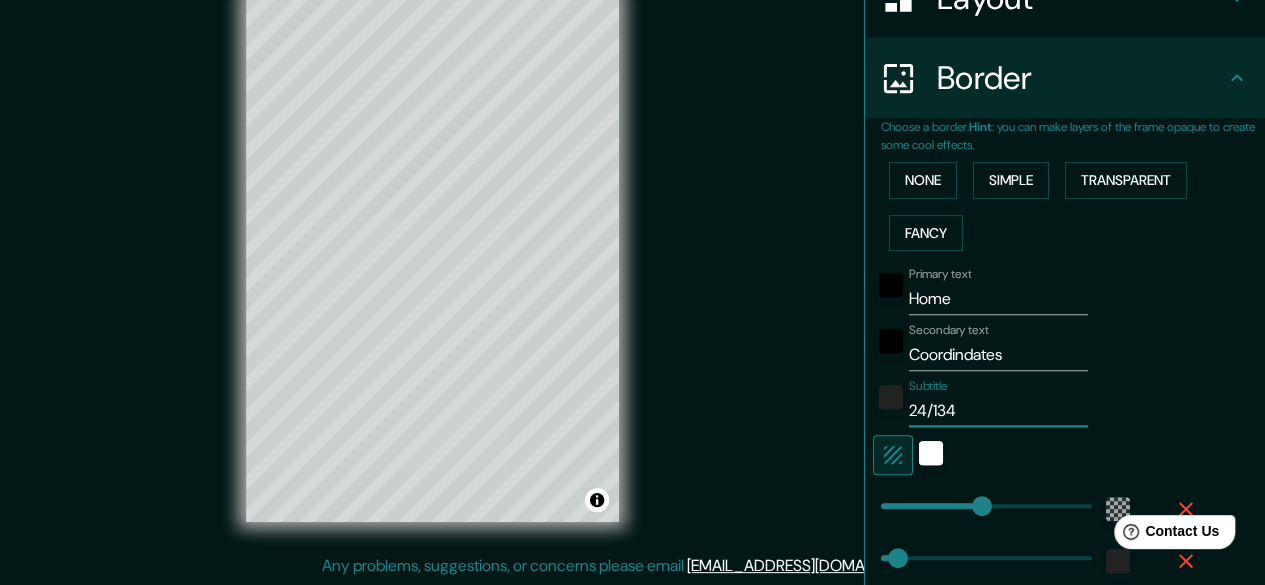 type on "179" 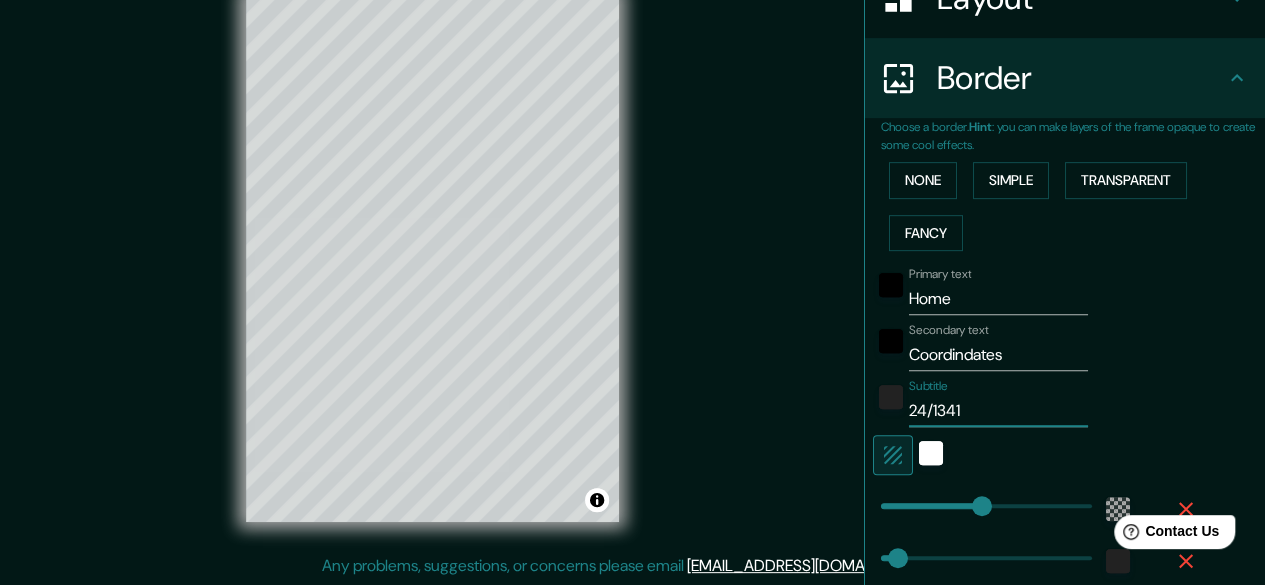 type on "24/13413" 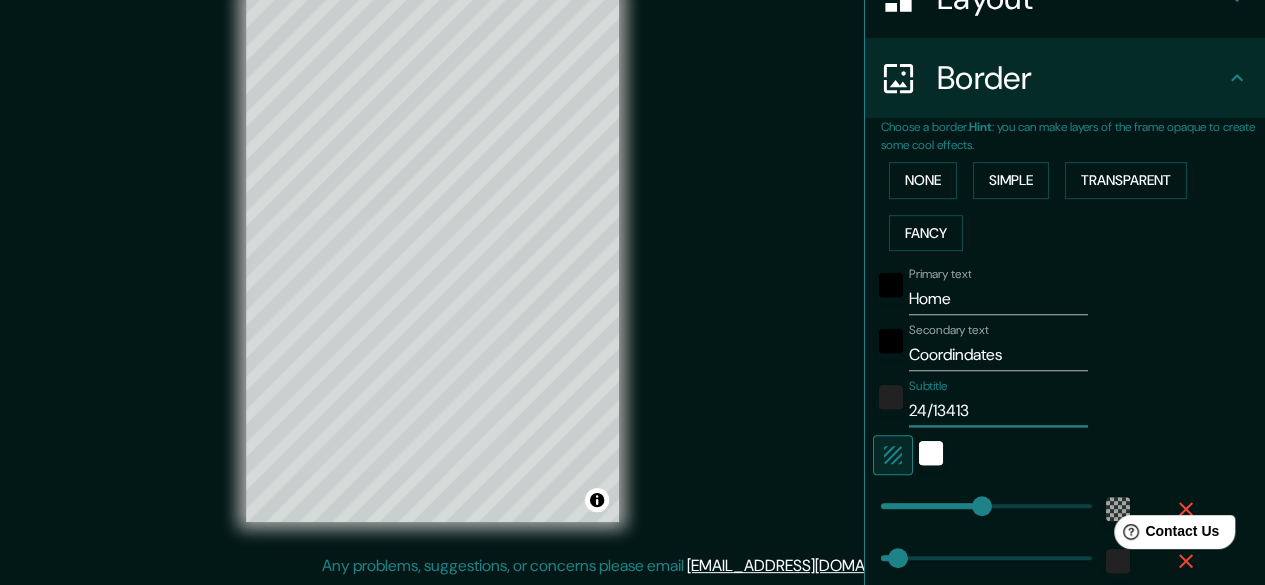 type on "179" 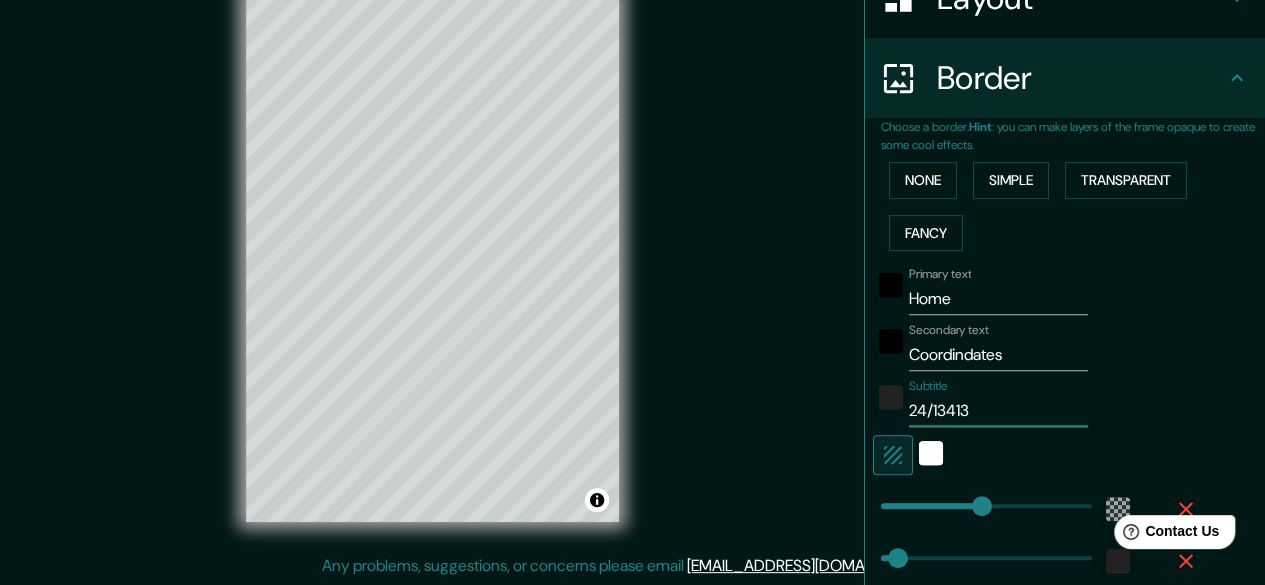 type on "24/134134" 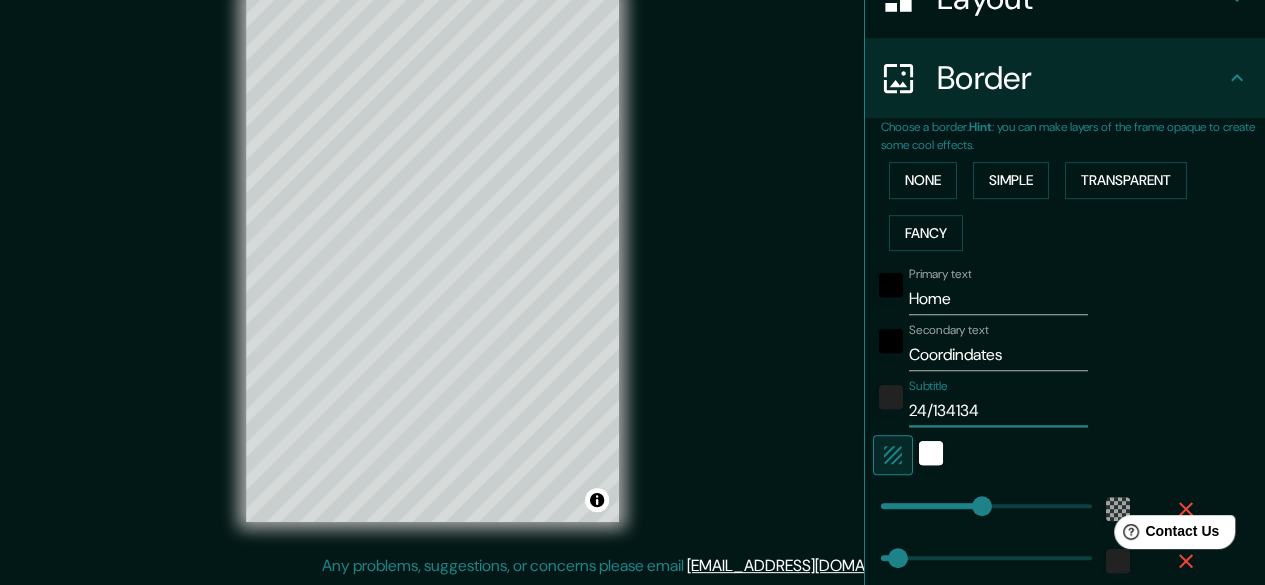 type on "179" 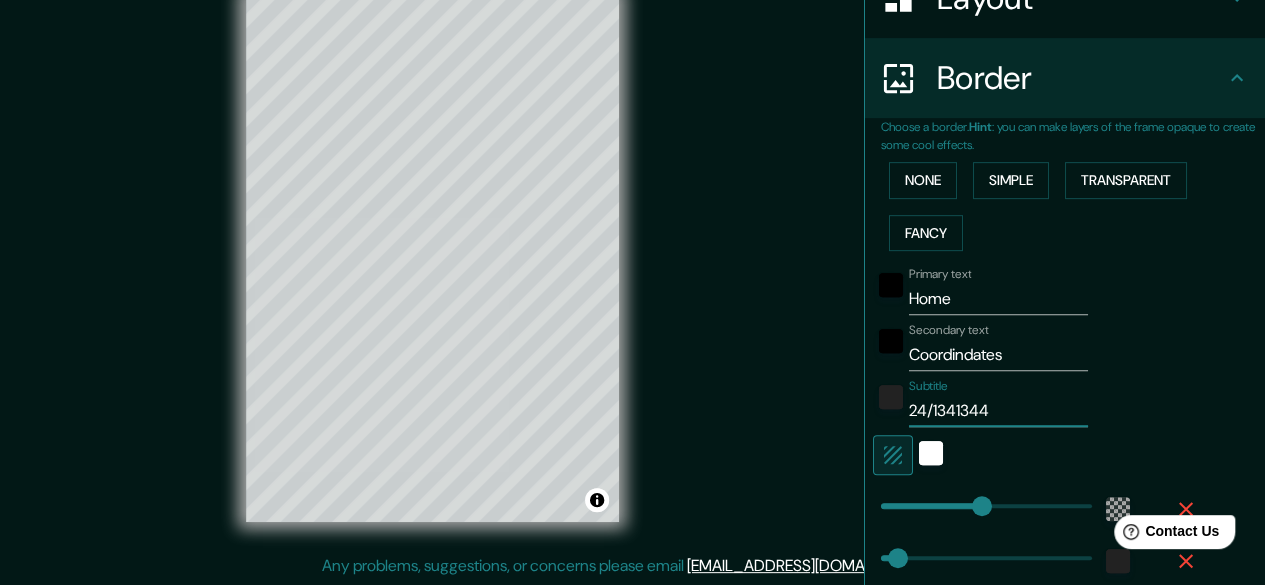 type on "24/13413445" 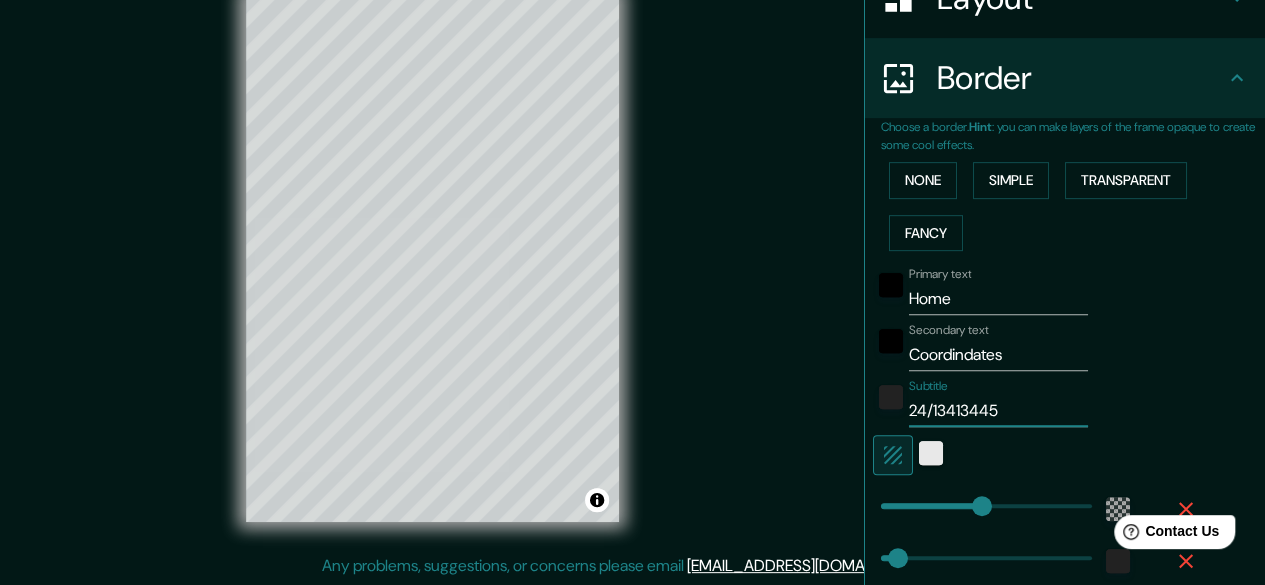 type on "24/13413445" 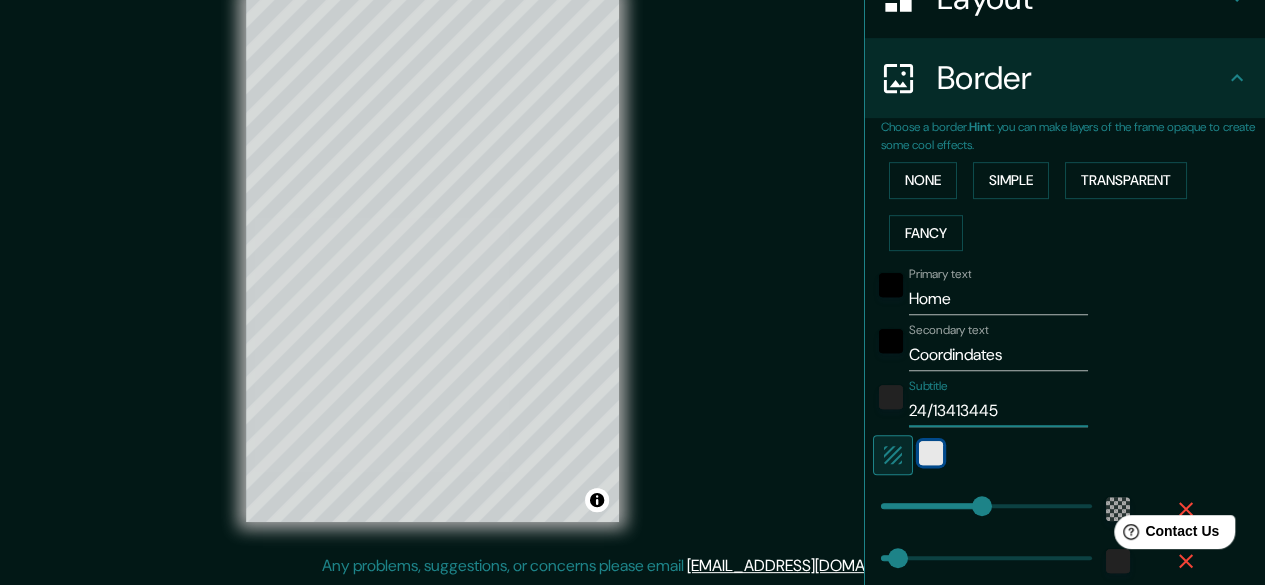 click at bounding box center [931, 453] 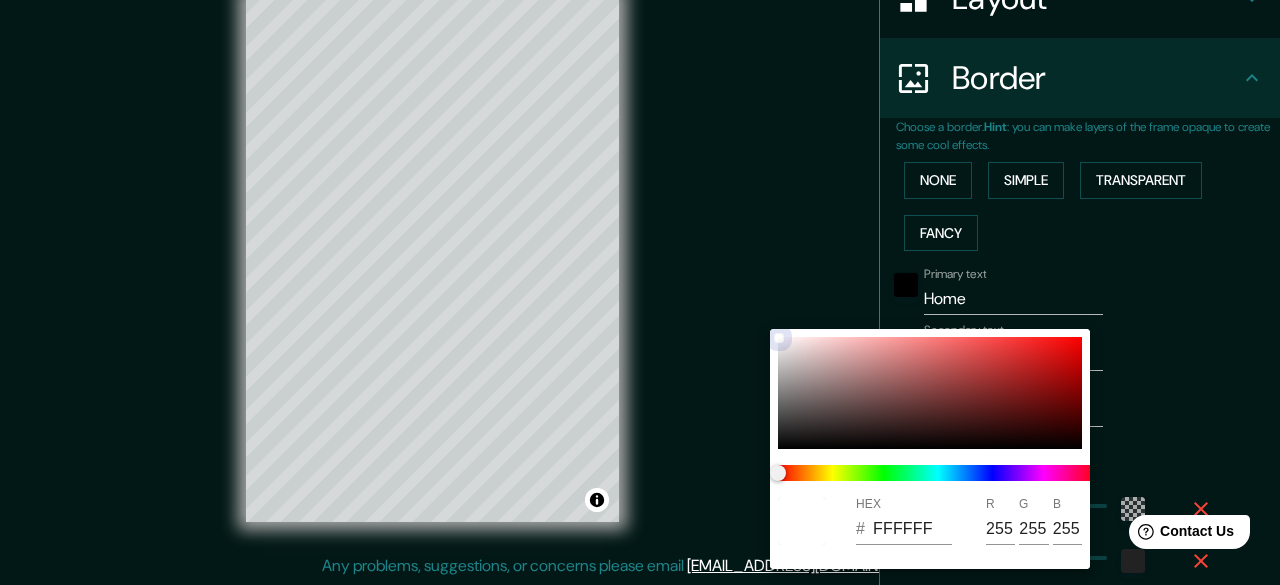 click at bounding box center [930, 393] 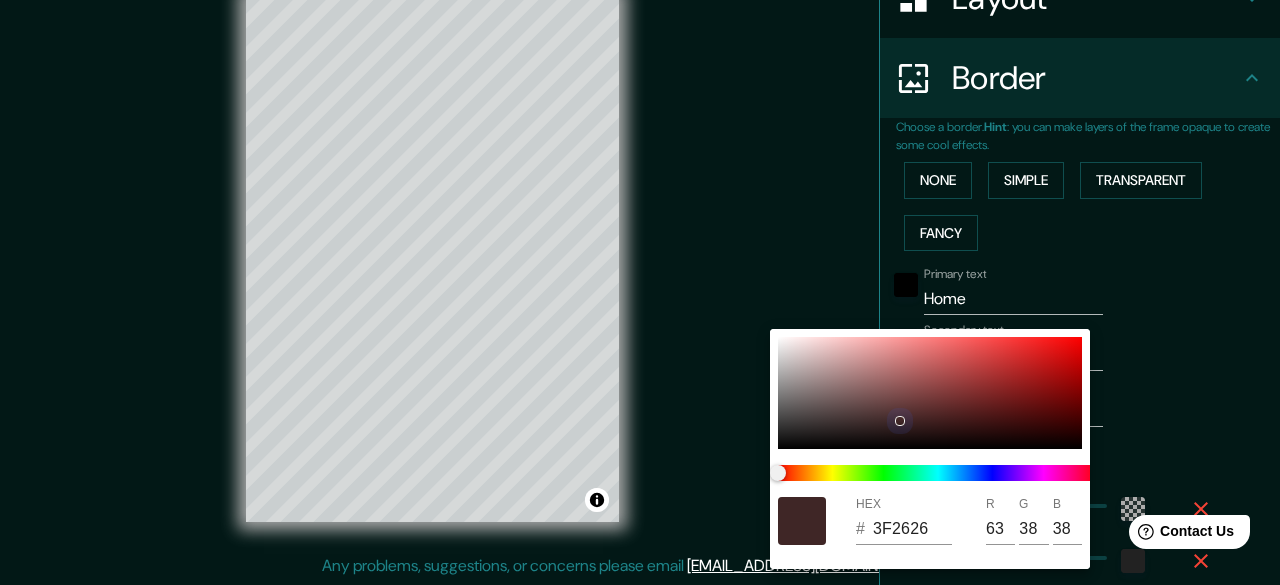 click at bounding box center (930, 393) 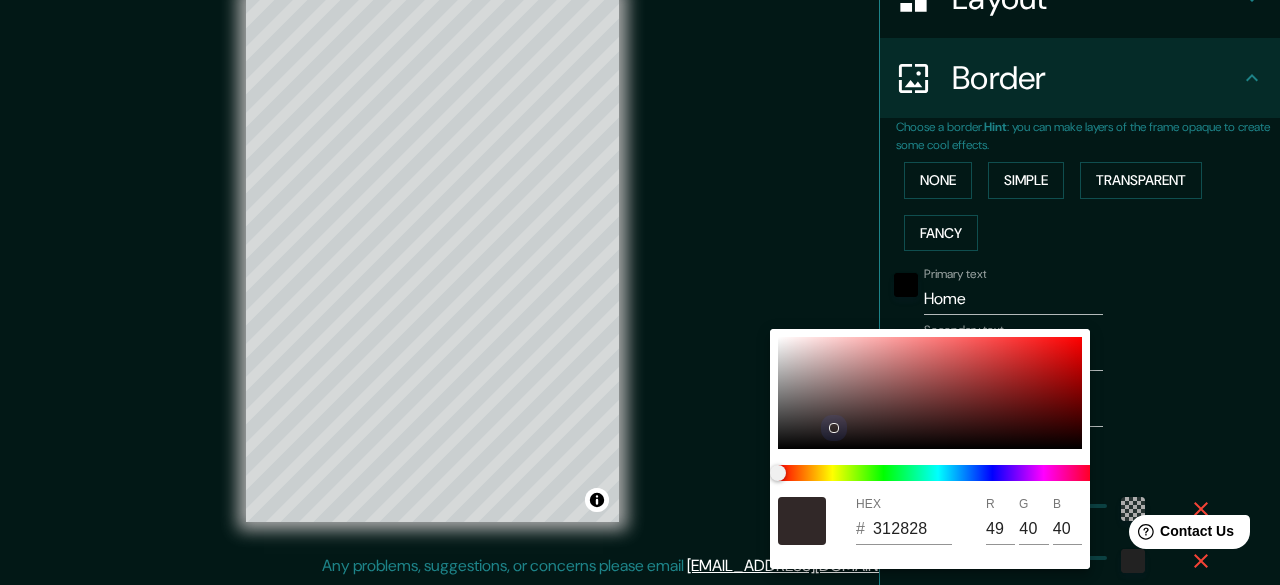 click at bounding box center (930, 393) 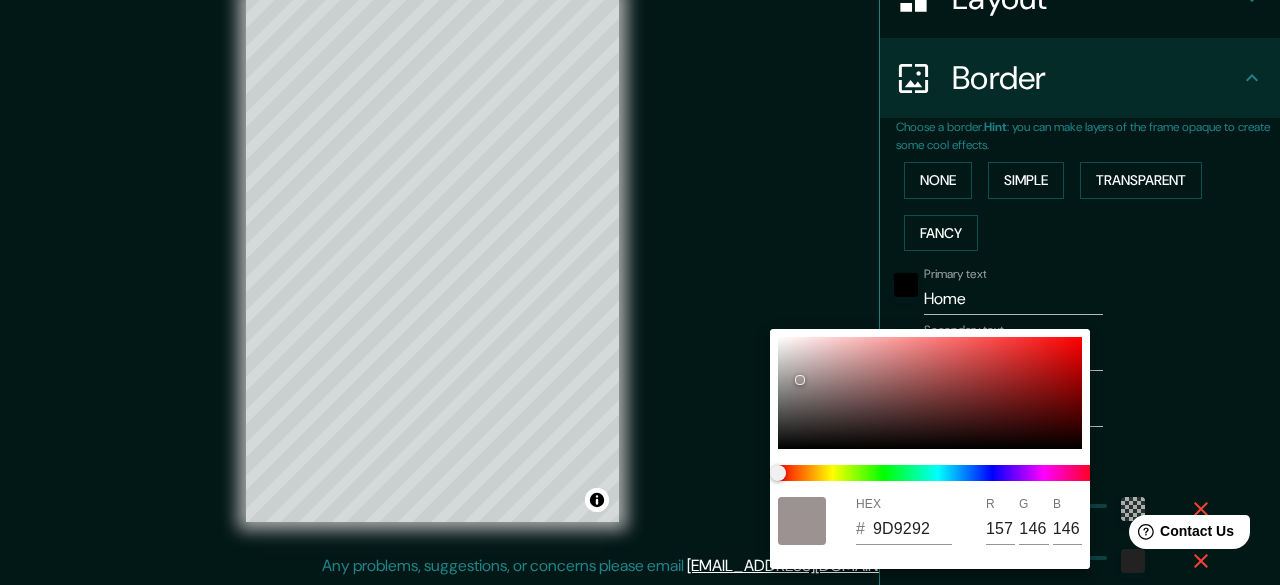 click on "HEX # 9D9292 R 157 G 146 B 146" at bounding box center (930, 449) 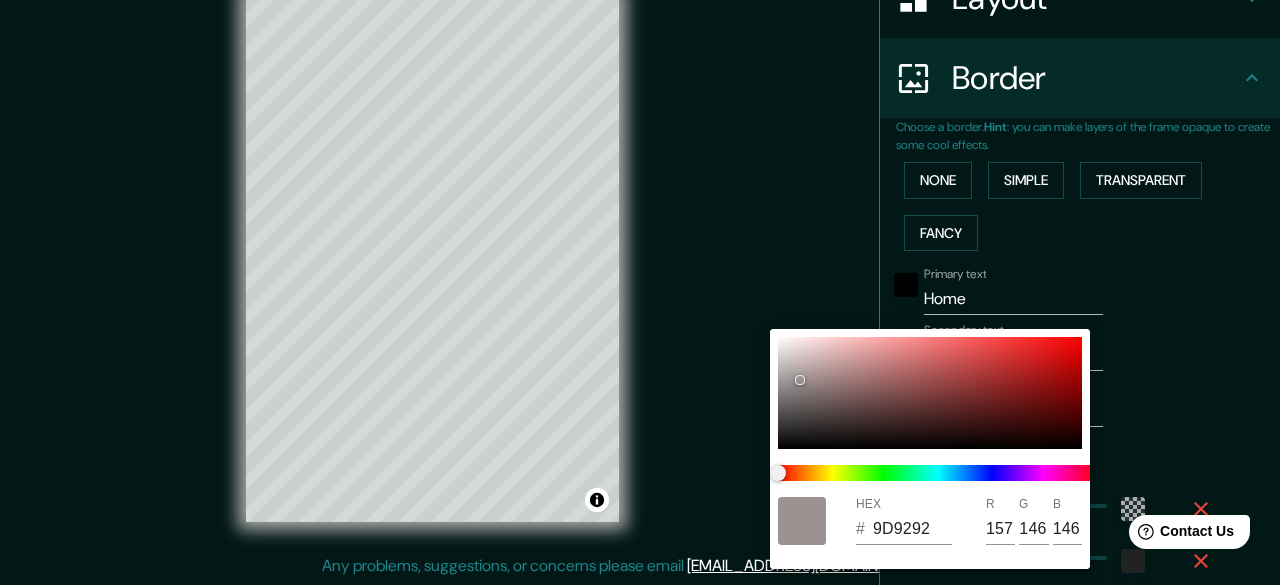 click at bounding box center (640, 292) 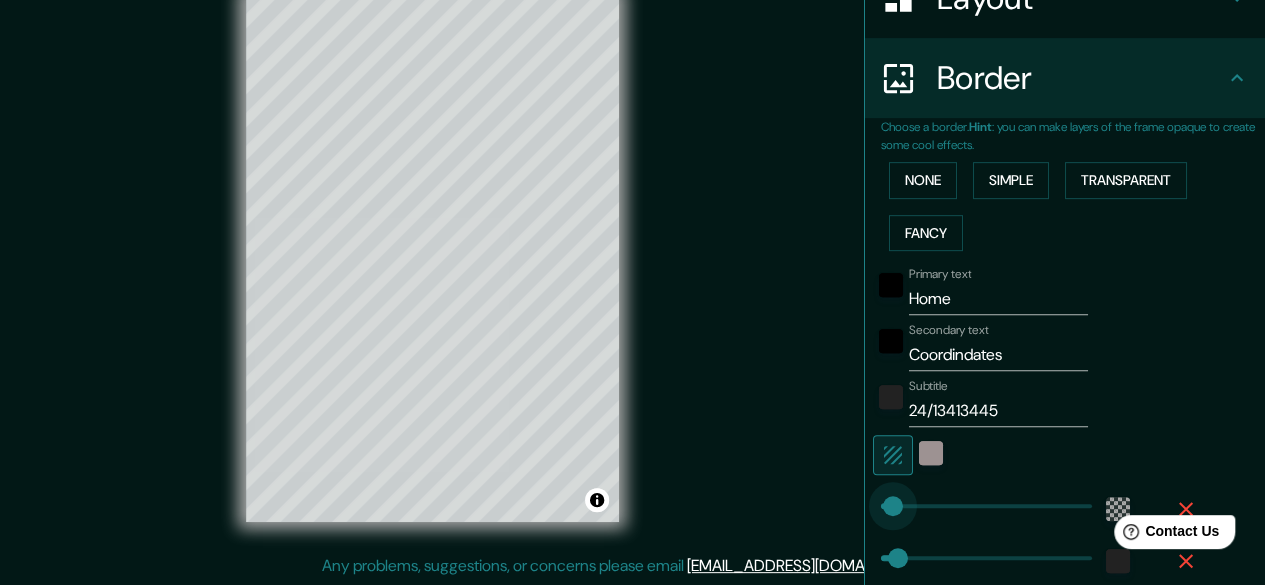 type on "10" 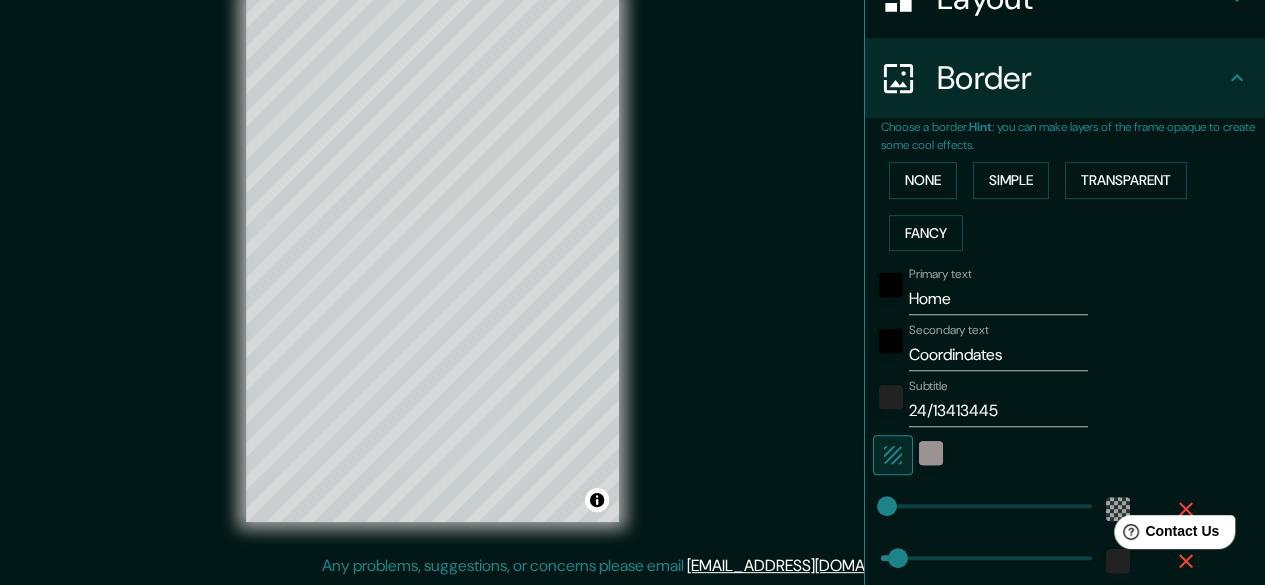 click 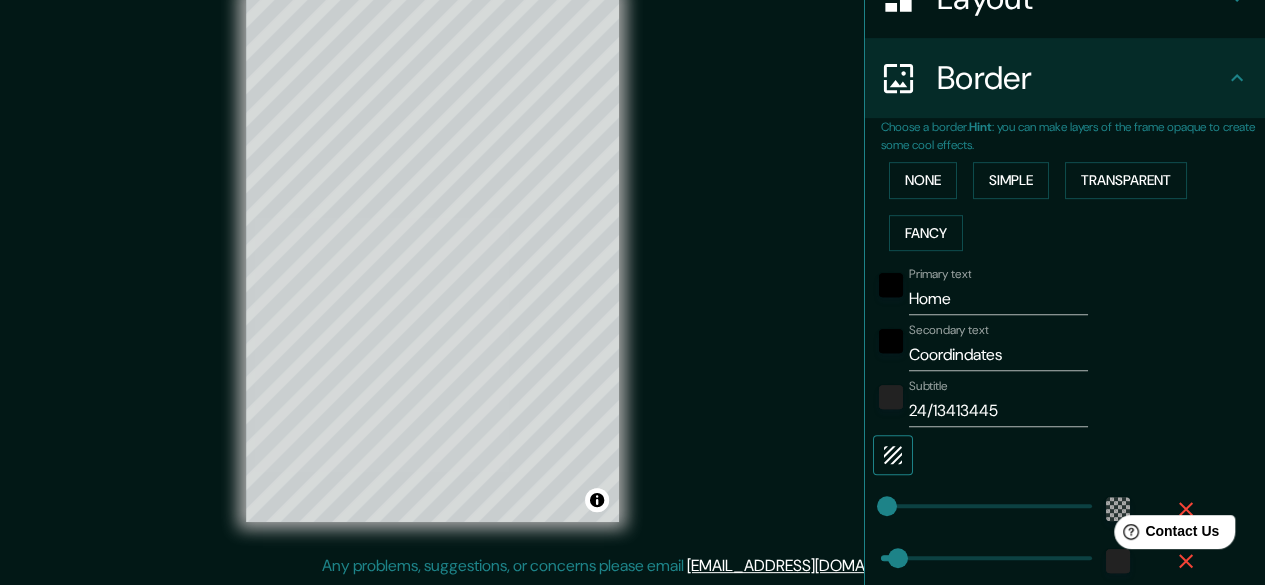 click 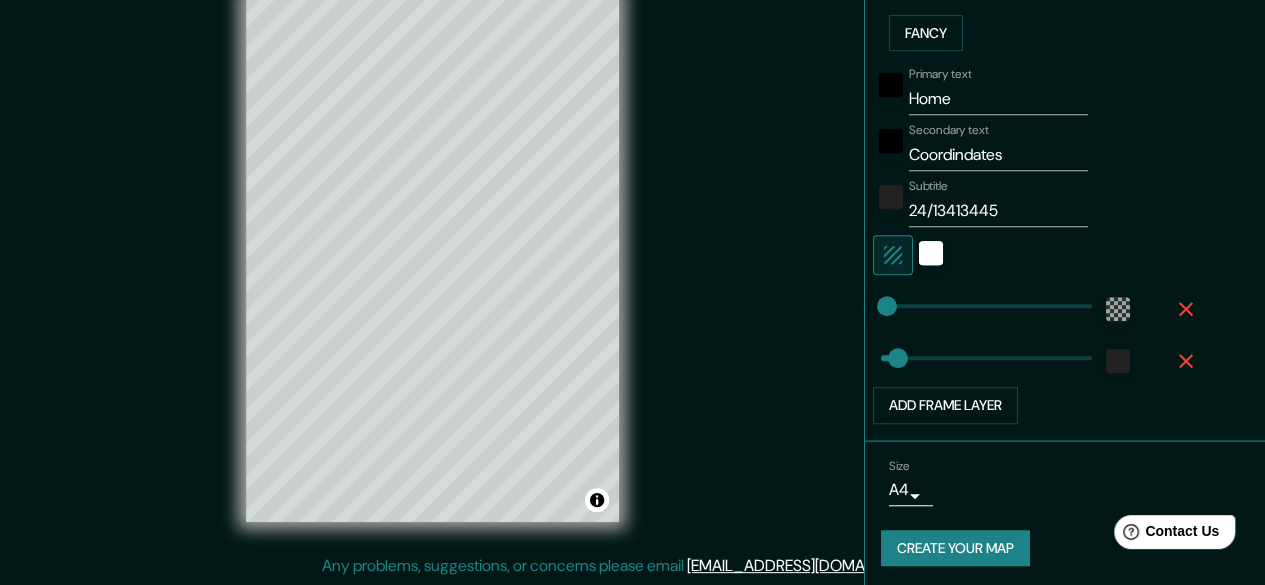 scroll, scrollTop: 550, scrollLeft: 0, axis: vertical 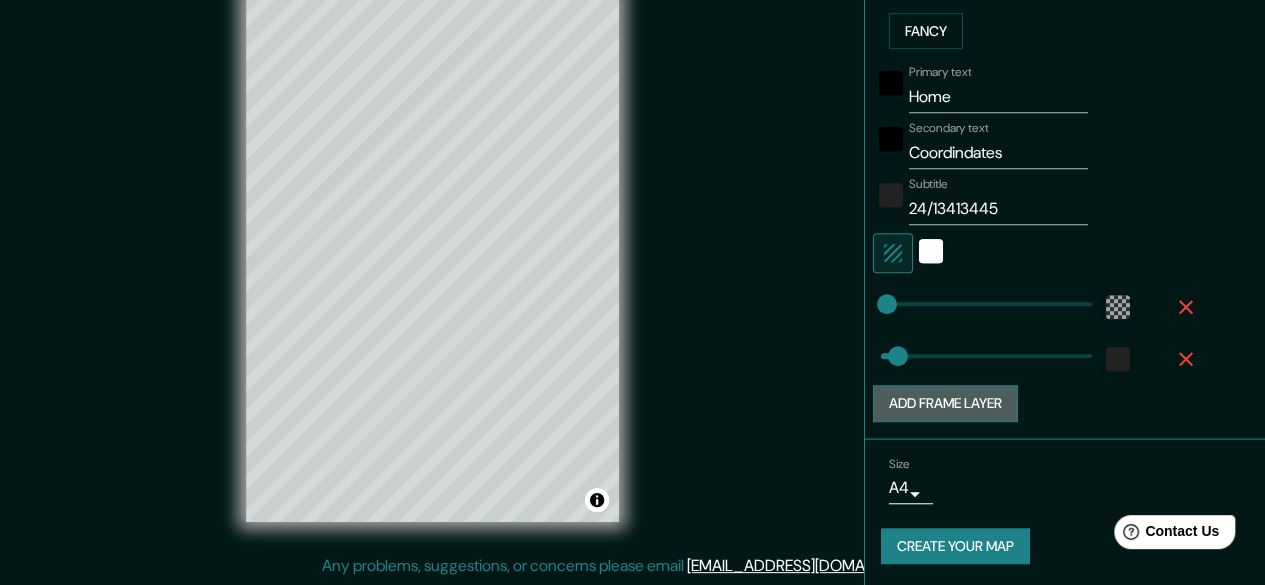 click on "Add frame layer" at bounding box center (945, 403) 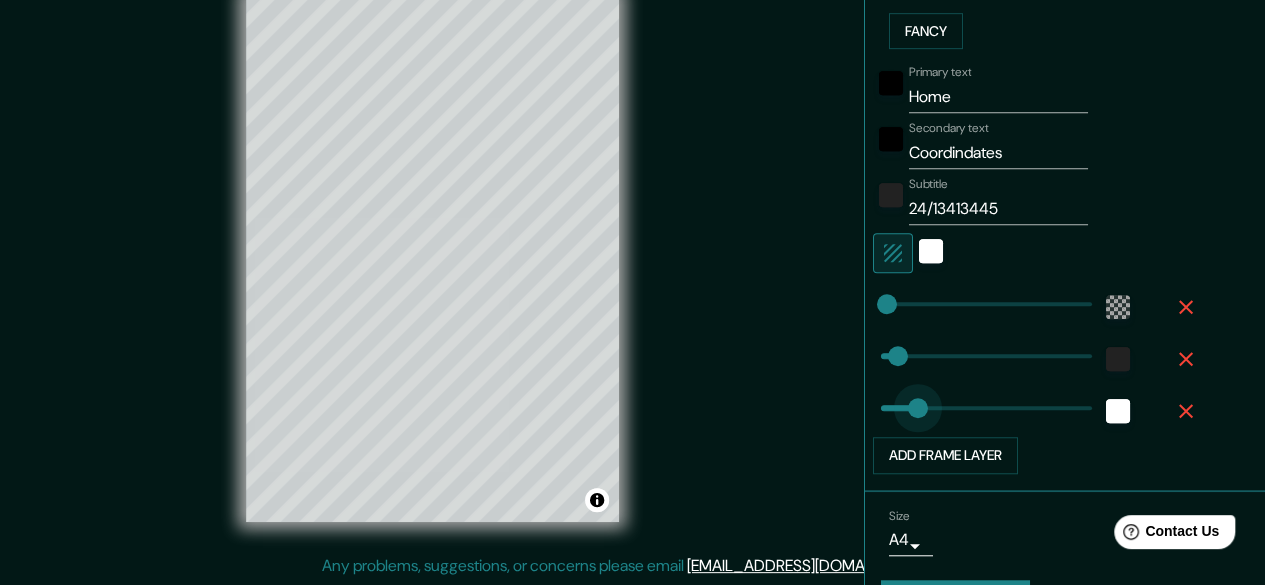 type on "54" 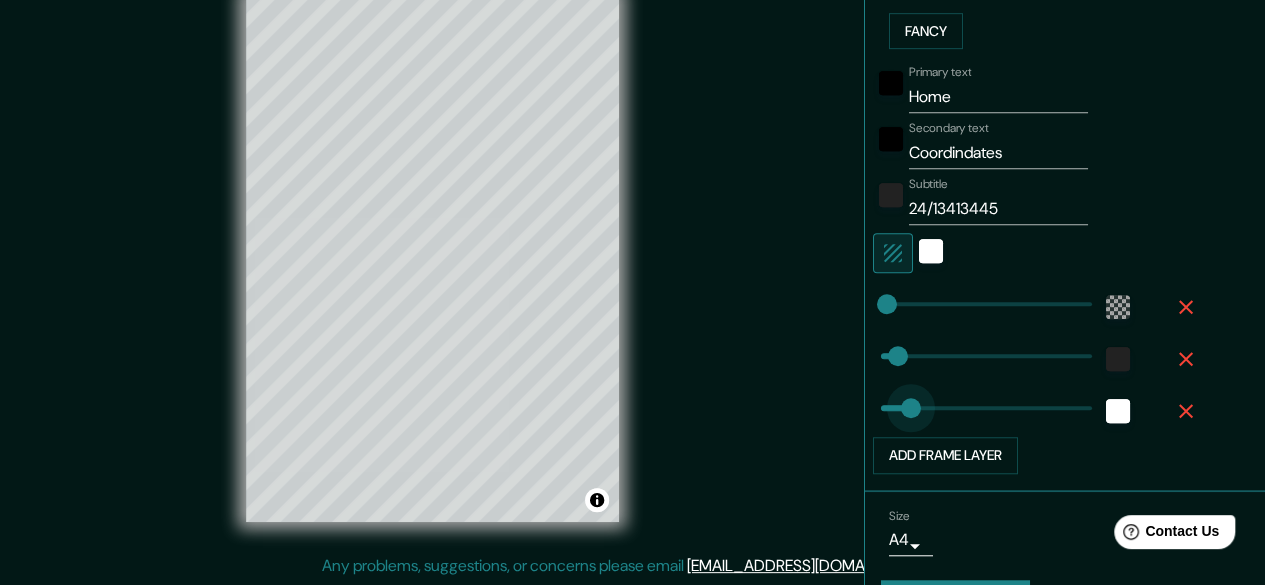 drag, startPoint x: 948, startPoint y: 401, endPoint x: 896, endPoint y: 399, distance: 52.03845 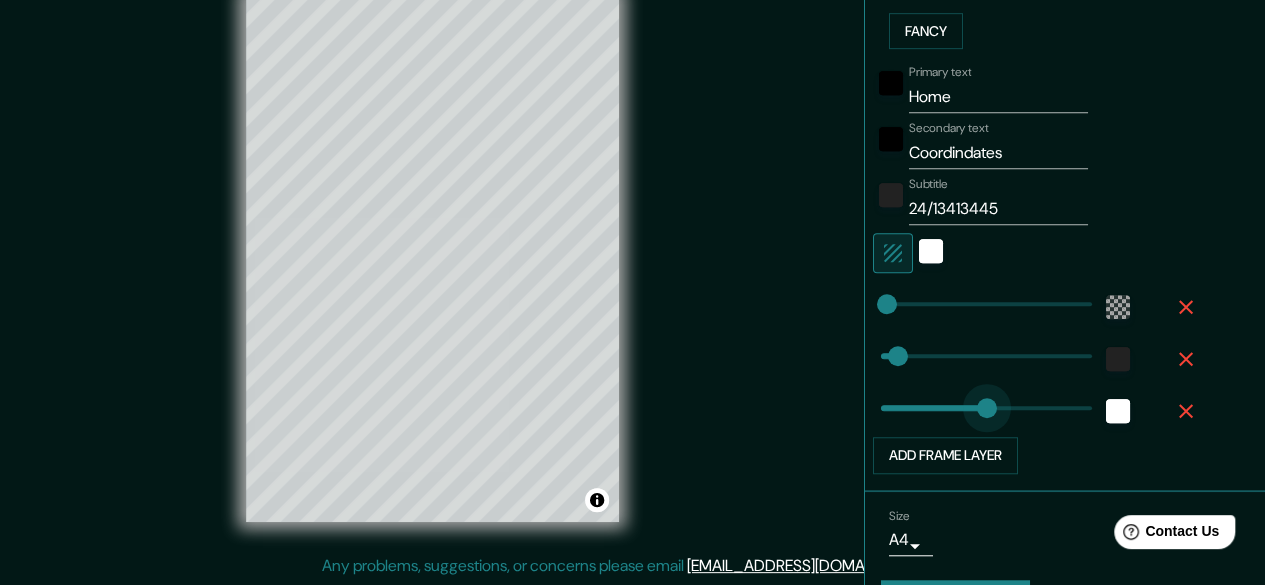 type on "30" 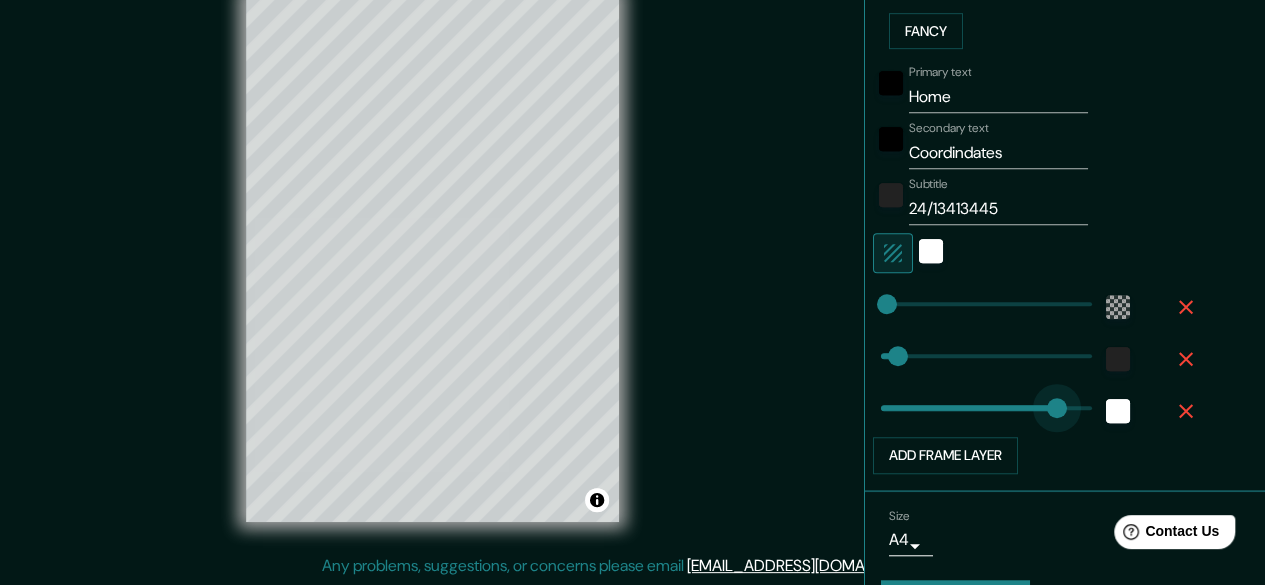 type on "313" 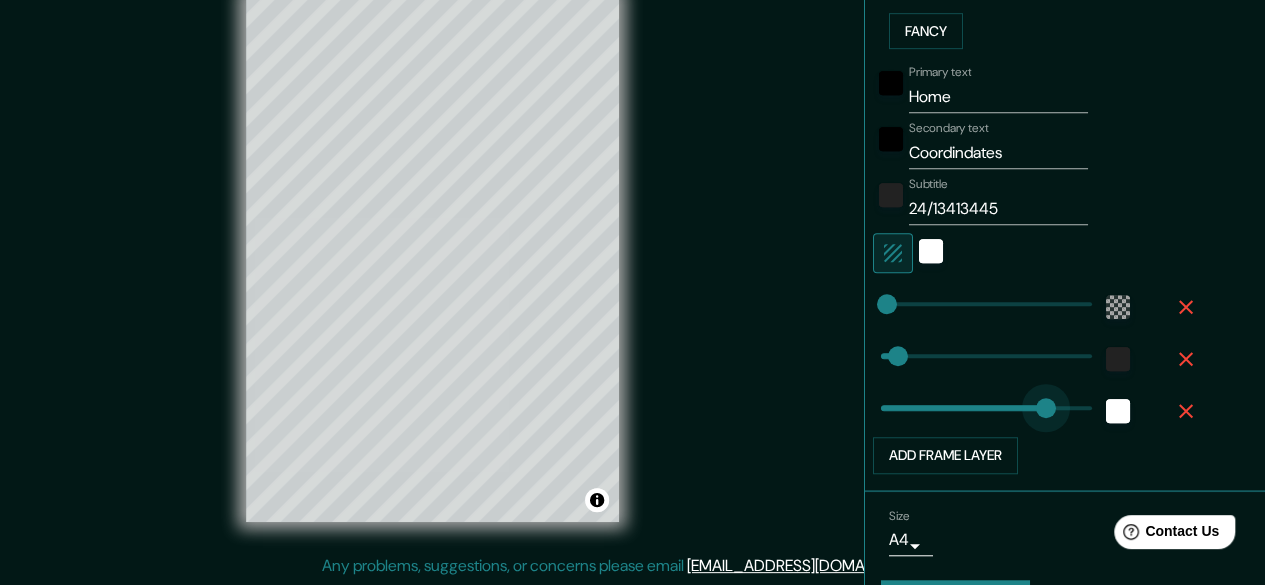 type on "0" 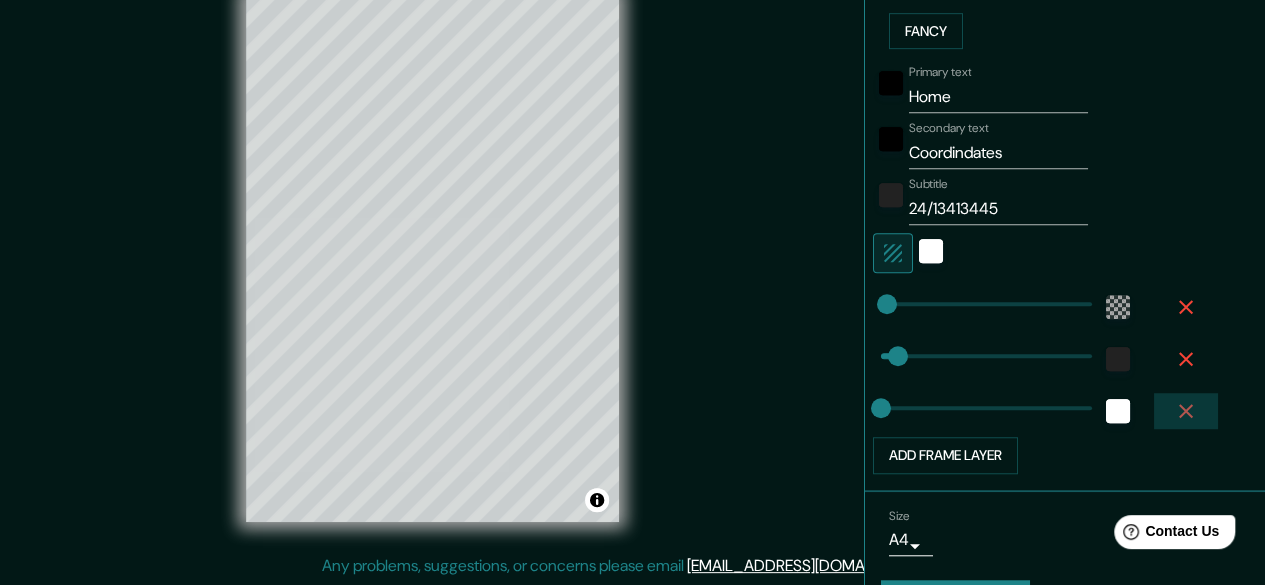 click 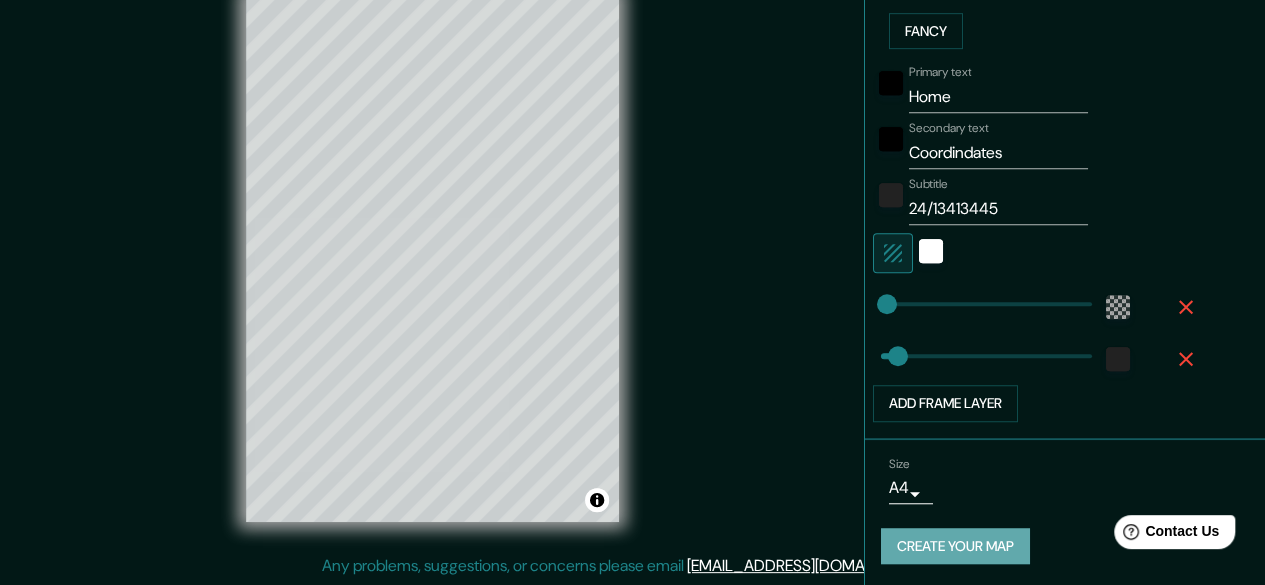 click on "Create your map" at bounding box center (955, 546) 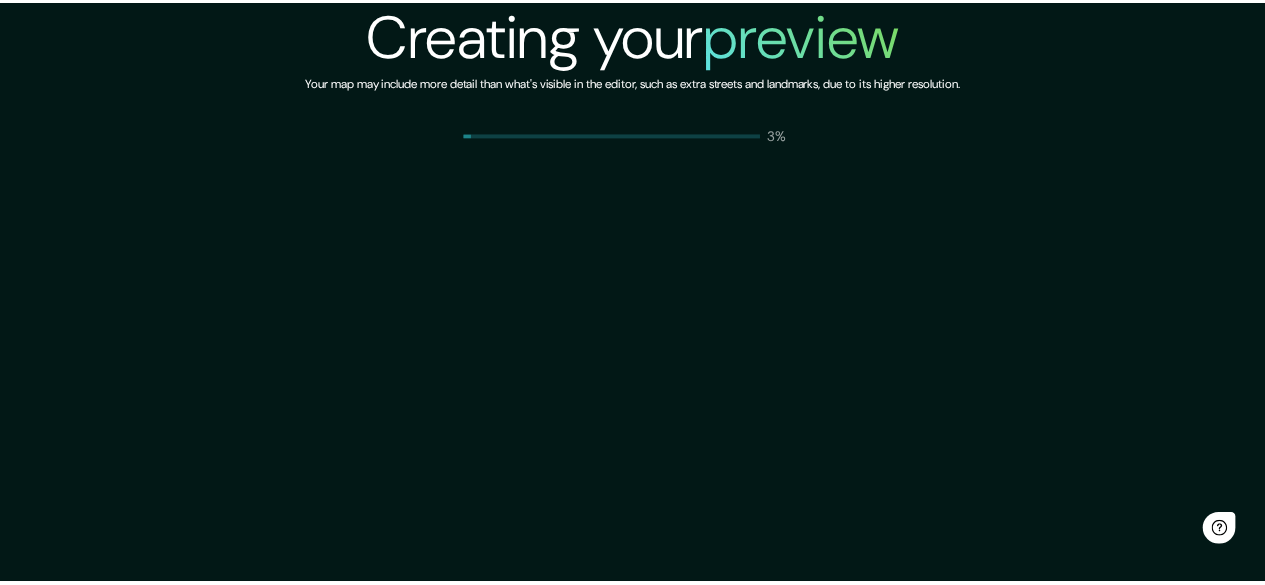 scroll, scrollTop: 0, scrollLeft: 0, axis: both 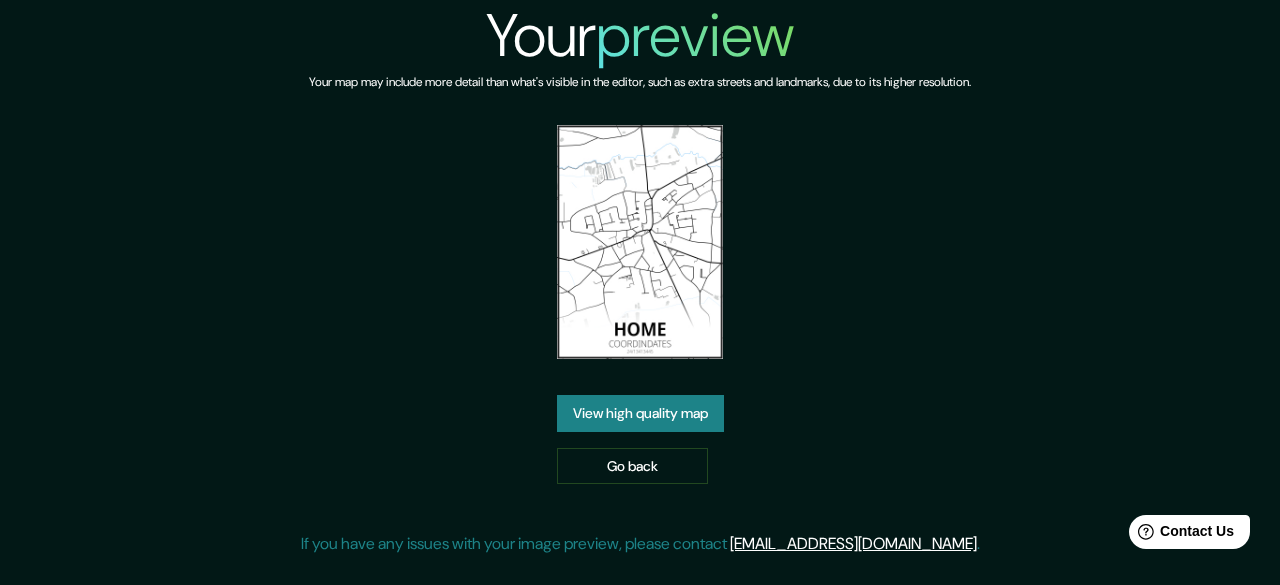 click on "View high quality map" at bounding box center [640, 413] 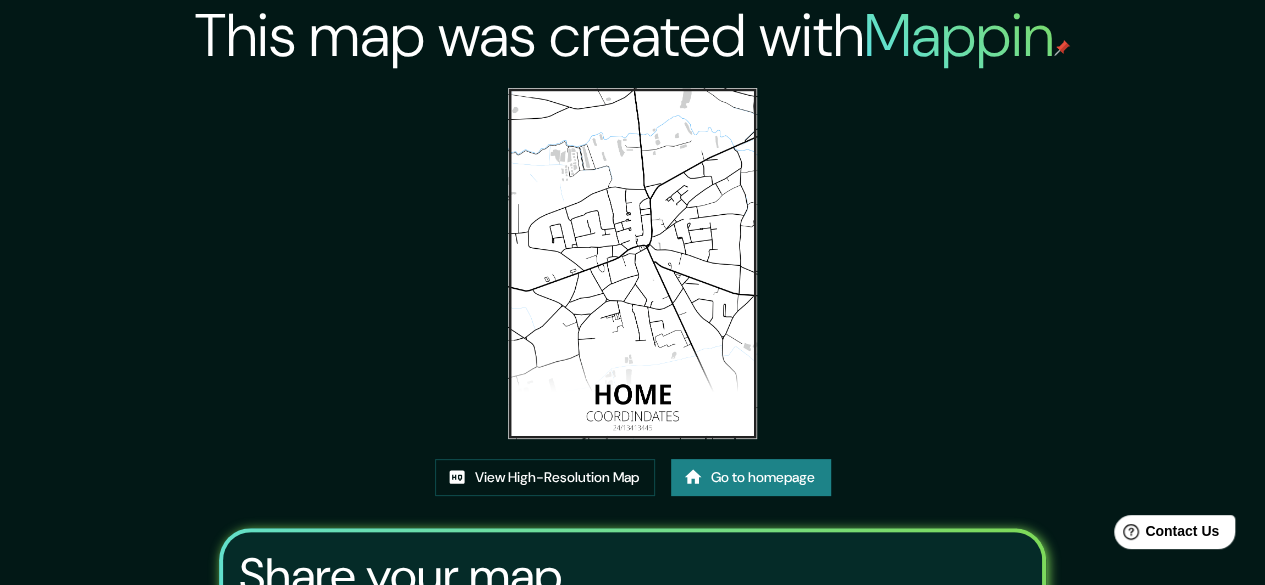 click at bounding box center [632, 263] 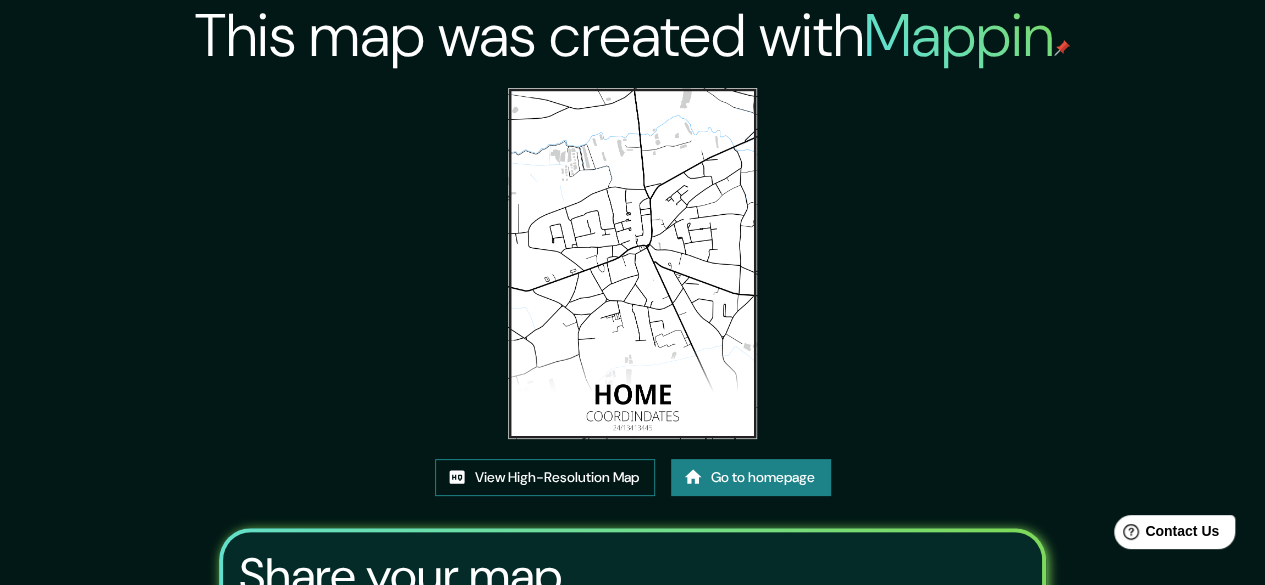 click on "View High-Resolution Map" at bounding box center (545, 477) 